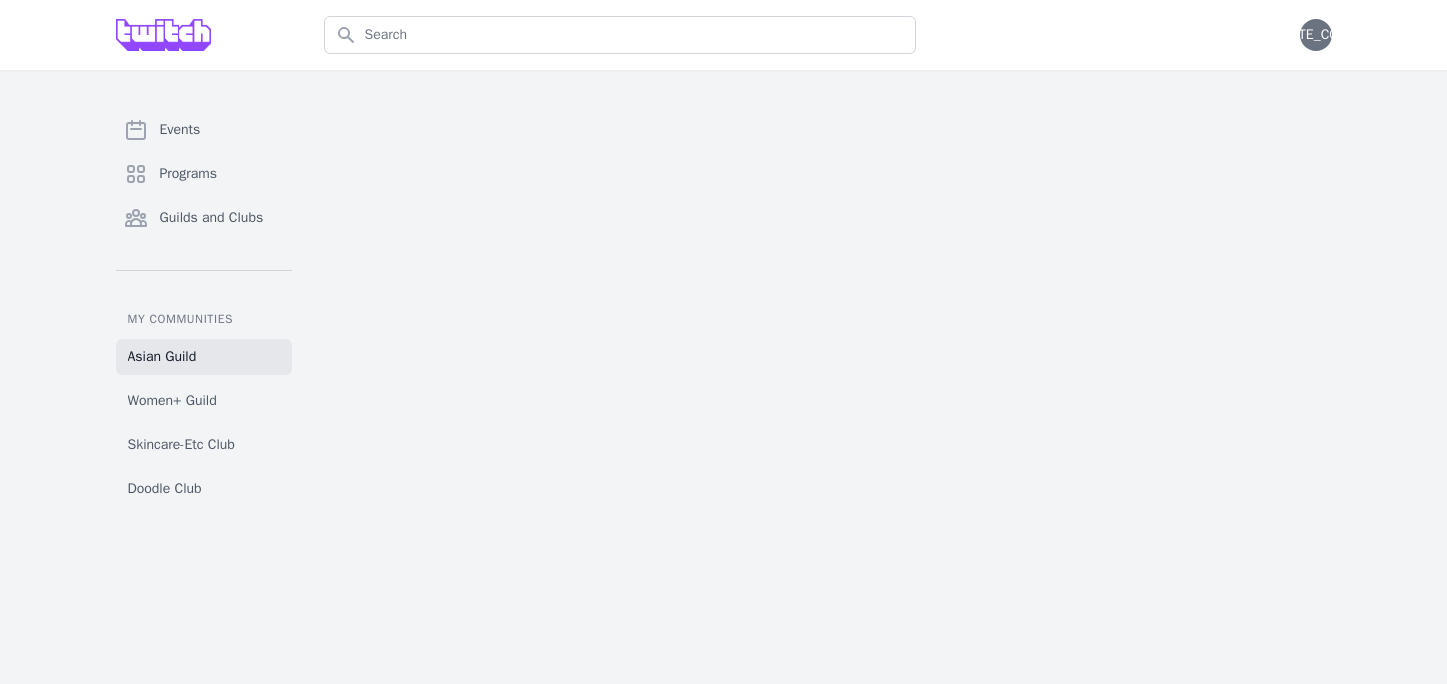 scroll, scrollTop: 0, scrollLeft: 0, axis: both 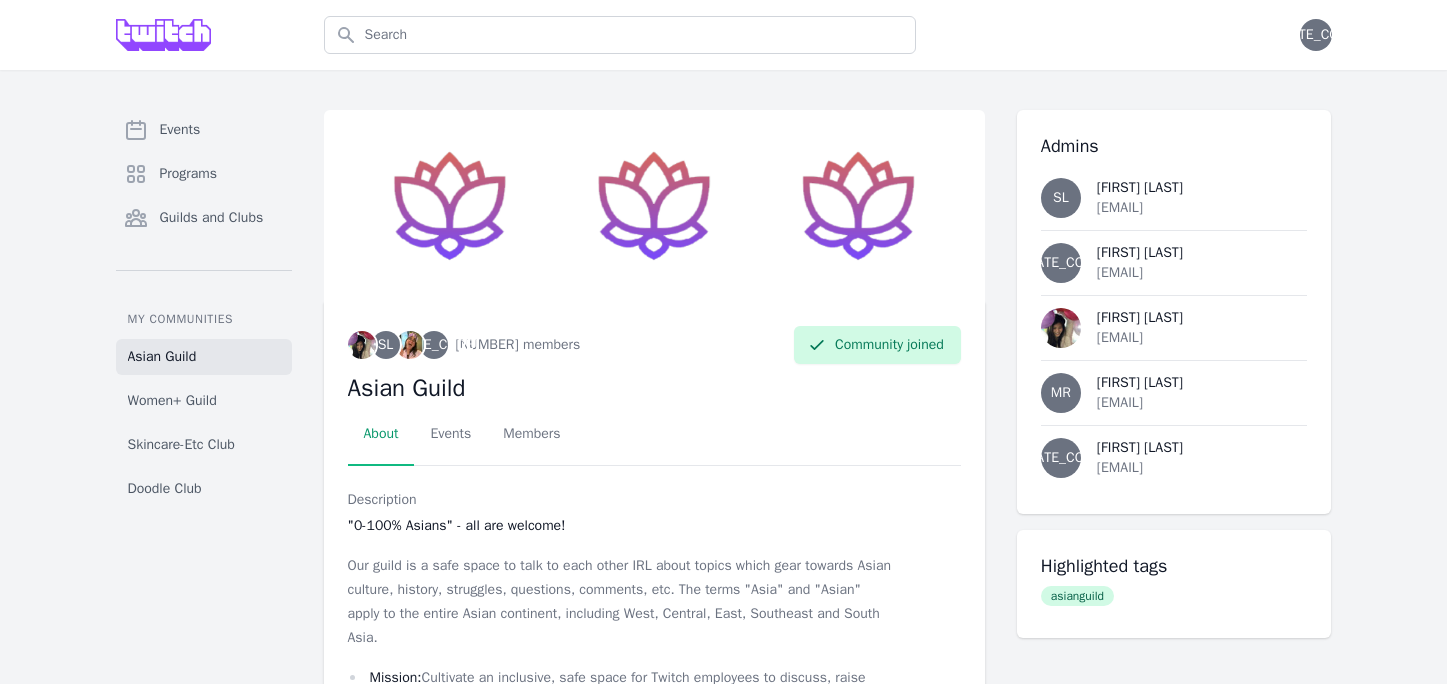 click on "Events" at bounding box center [450, 435] 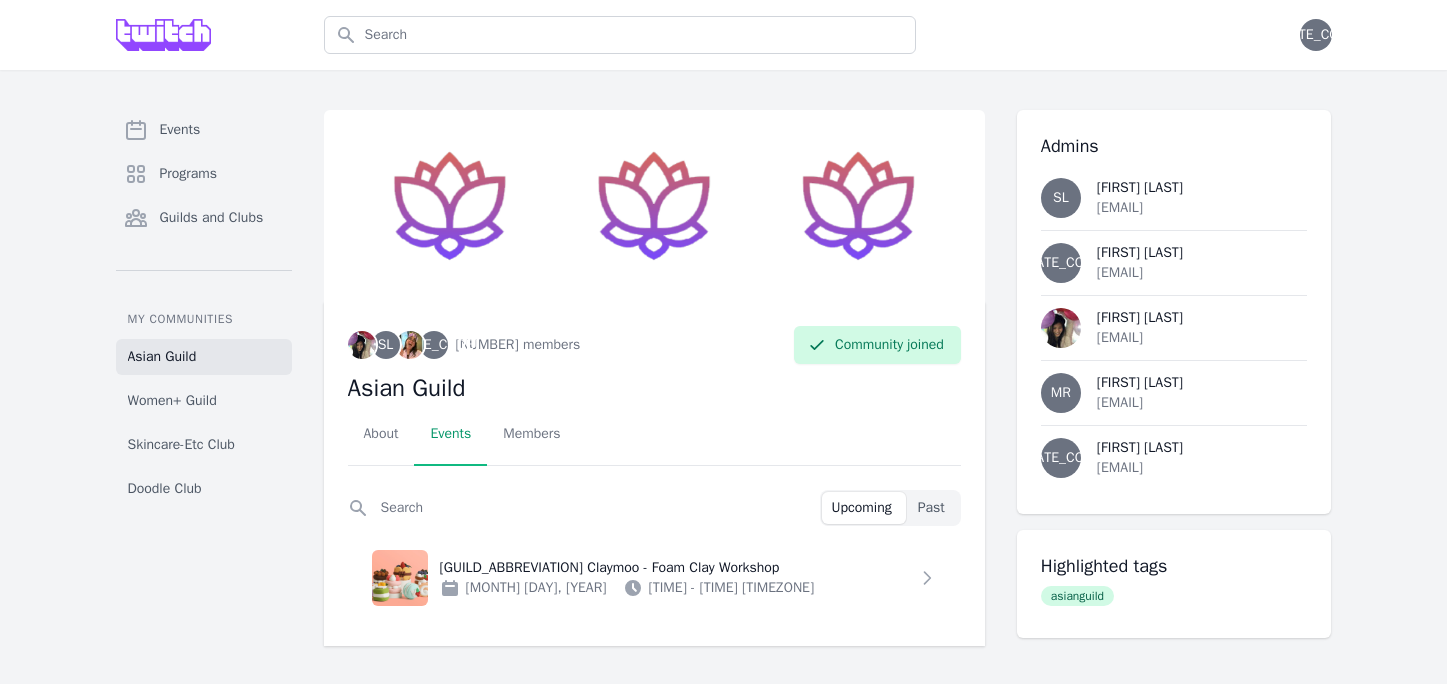 click on "[TIME] - [TIME] [TIMEZONE]" at bounding box center (711, 588) 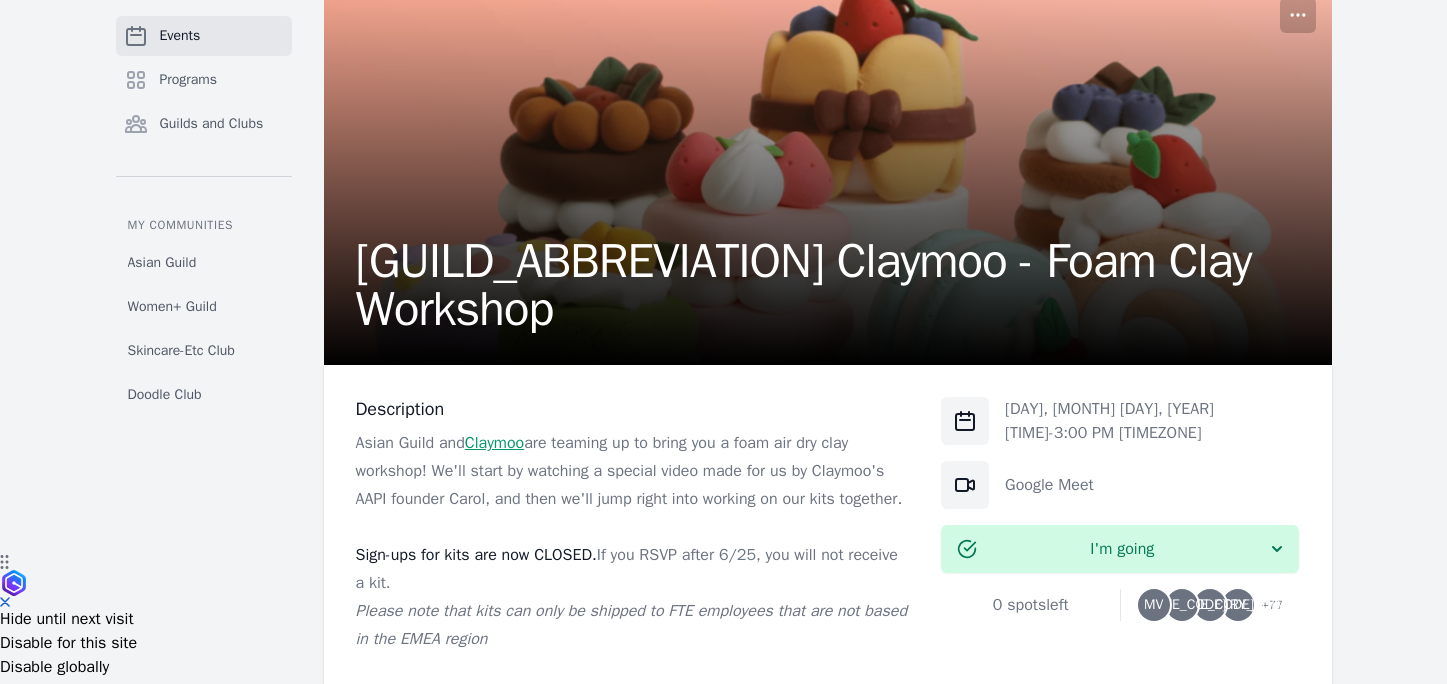 scroll, scrollTop: 0, scrollLeft: 0, axis: both 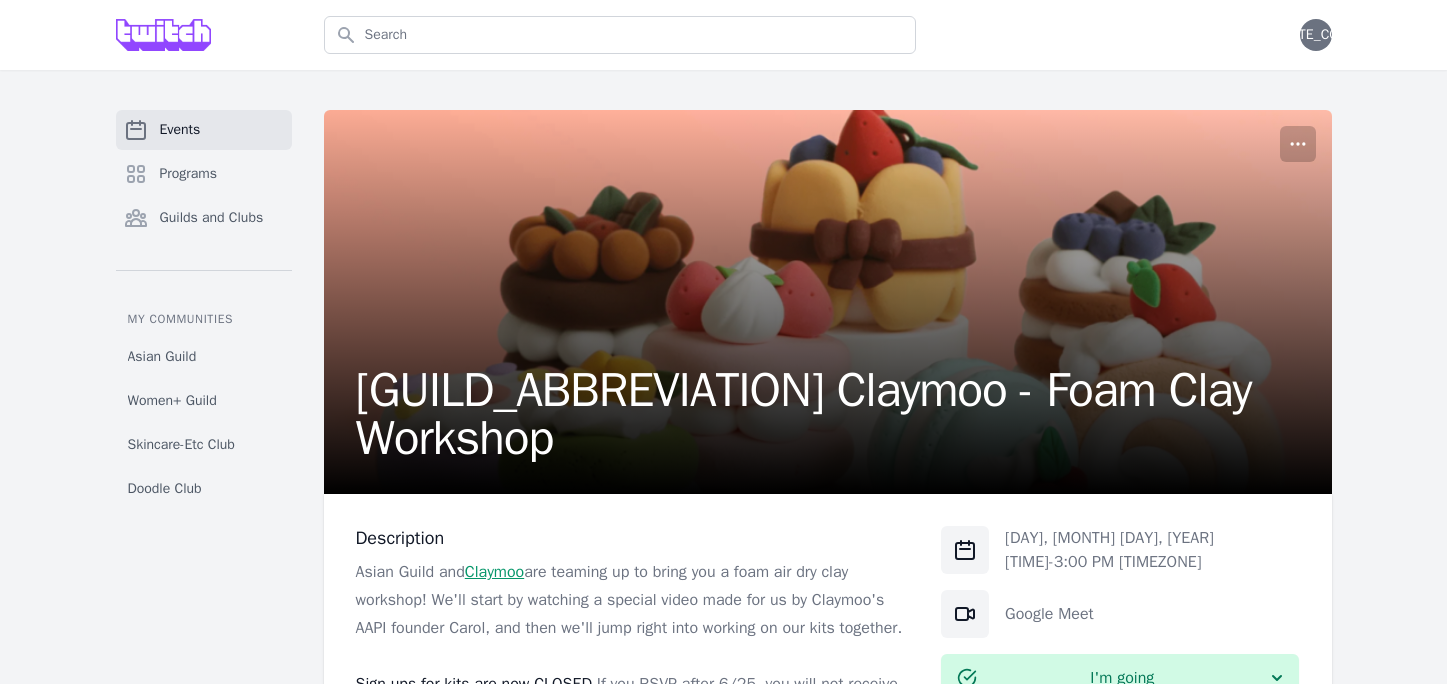 click at bounding box center (1298, 144) 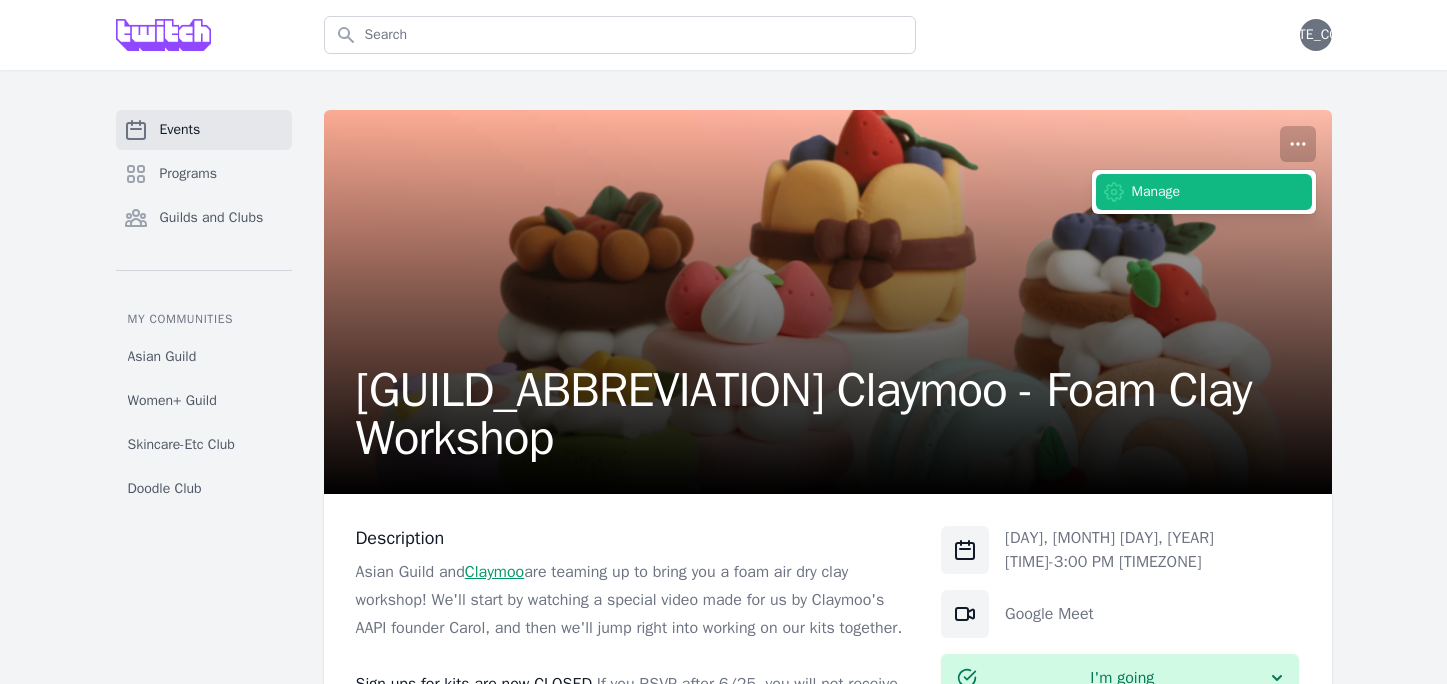 click on "Manage" at bounding box center (1204, 192) 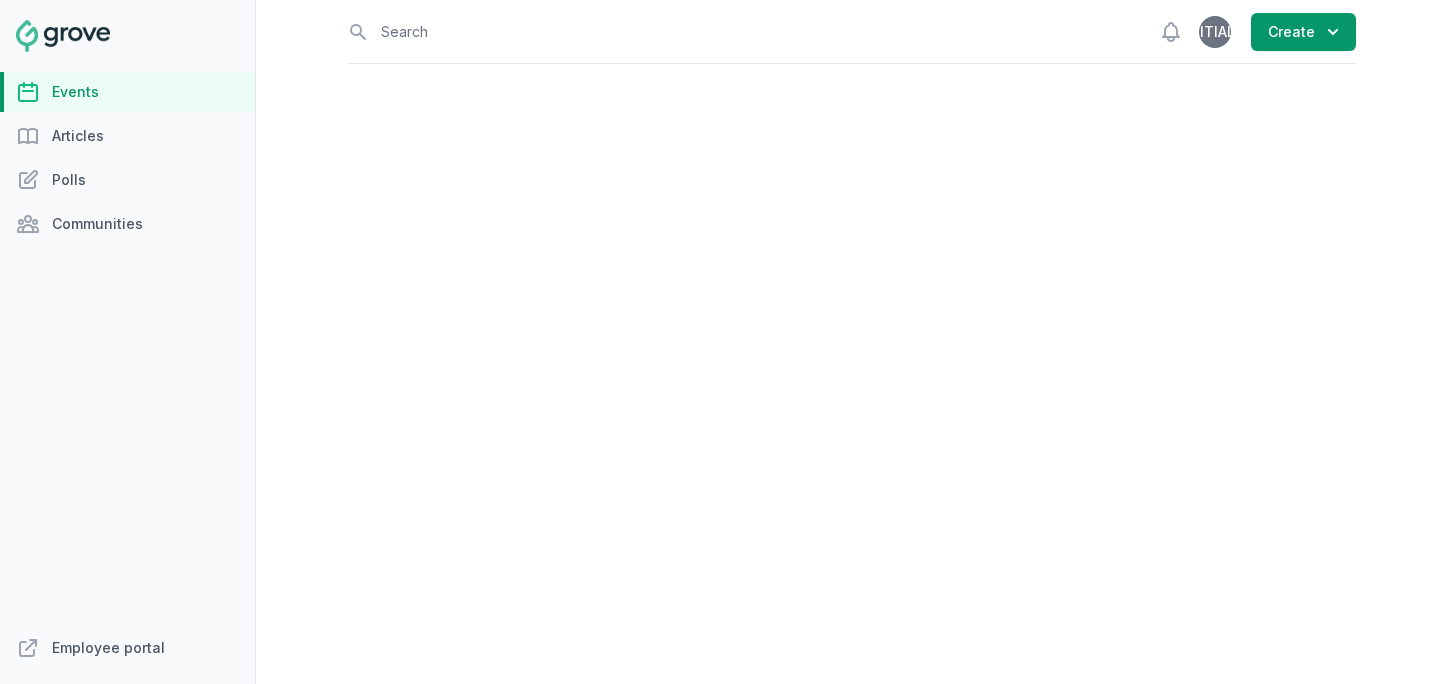 scroll, scrollTop: 0, scrollLeft: 0, axis: both 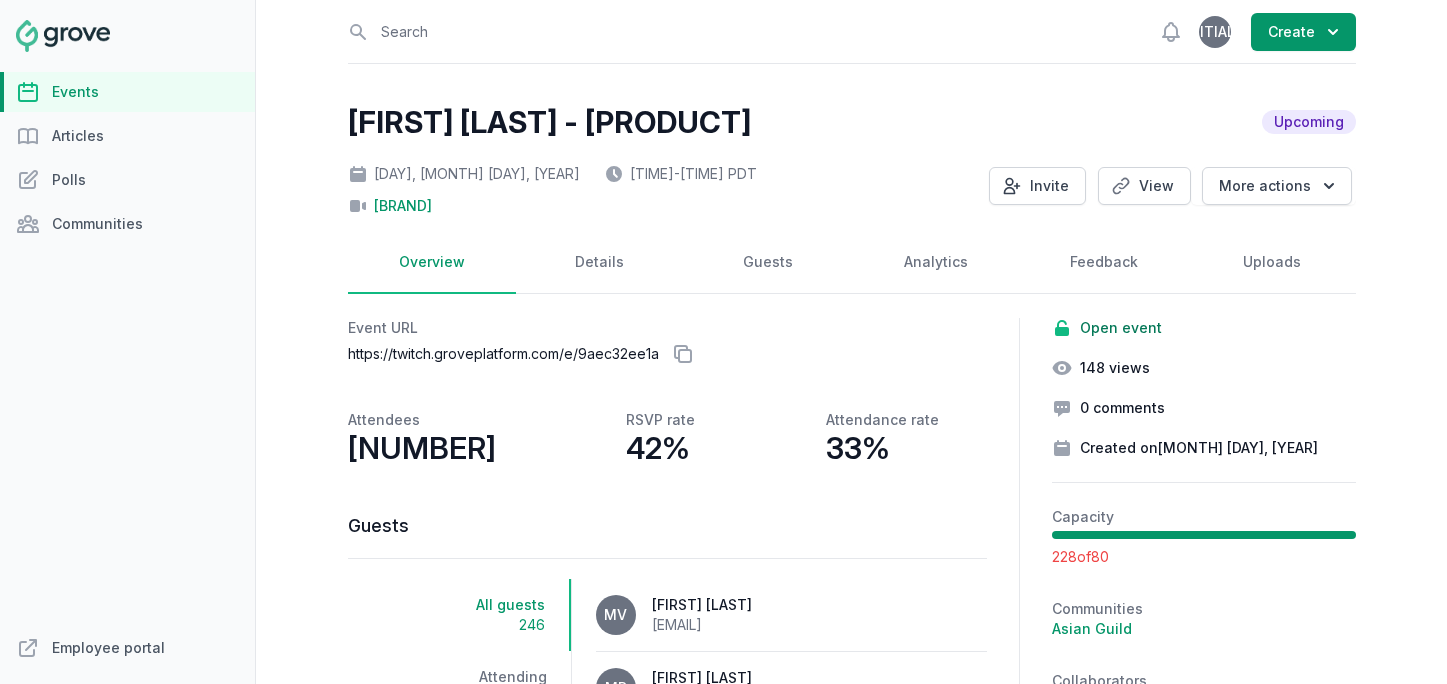 click on "Guests" at bounding box center [768, 263] 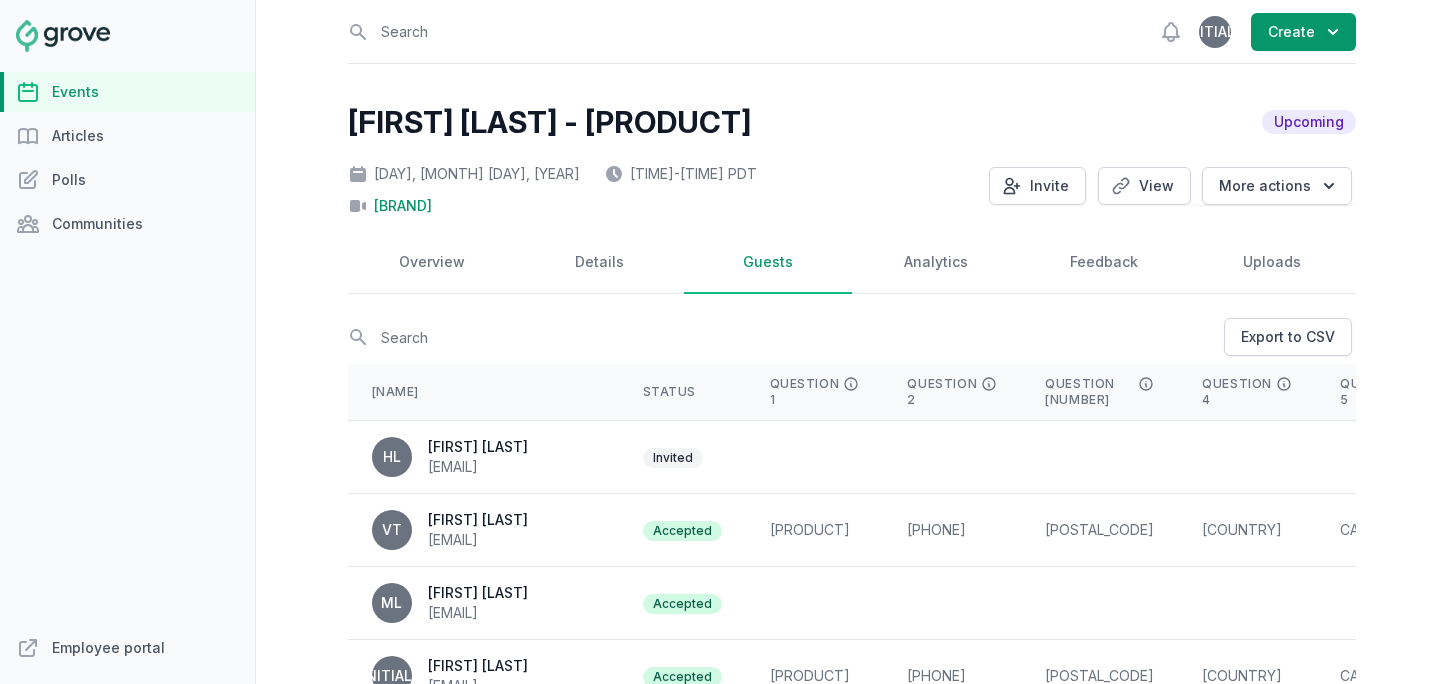 click on "Export to CSV" at bounding box center [1288, 337] 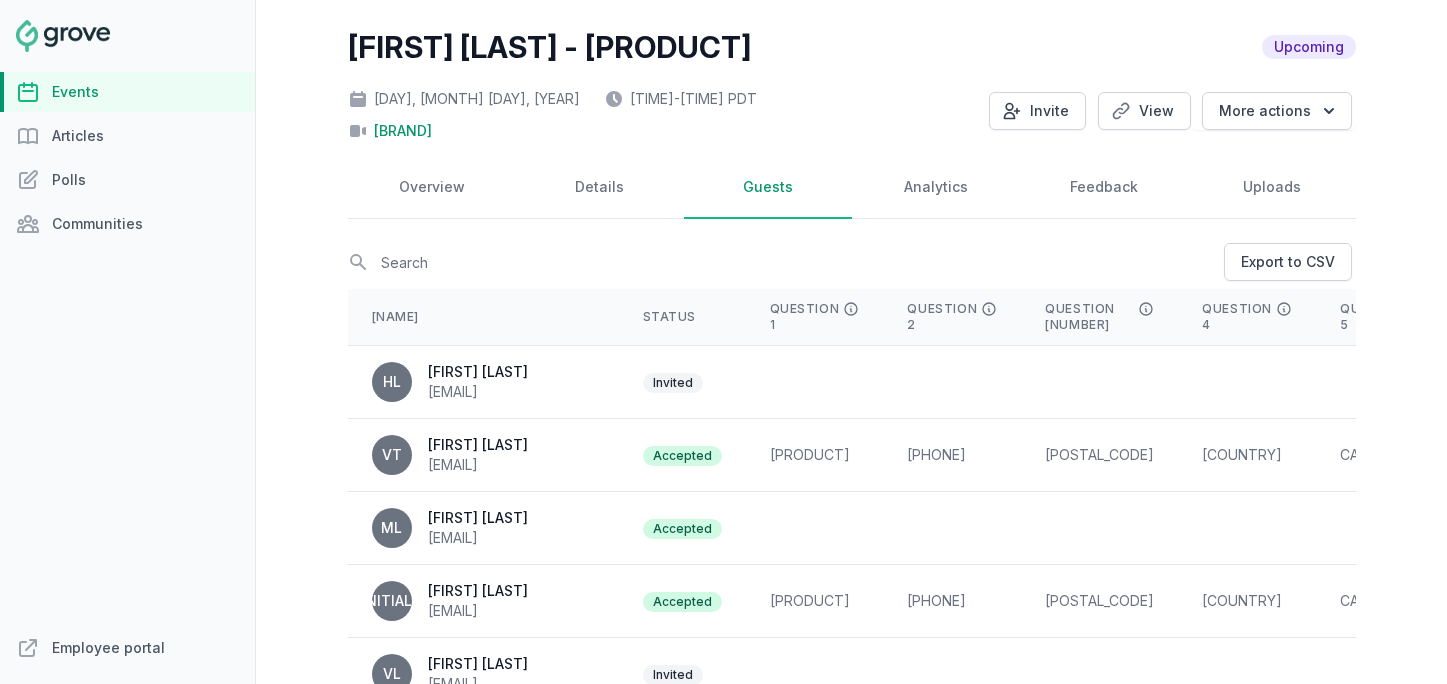 scroll, scrollTop: 114, scrollLeft: 0, axis: vertical 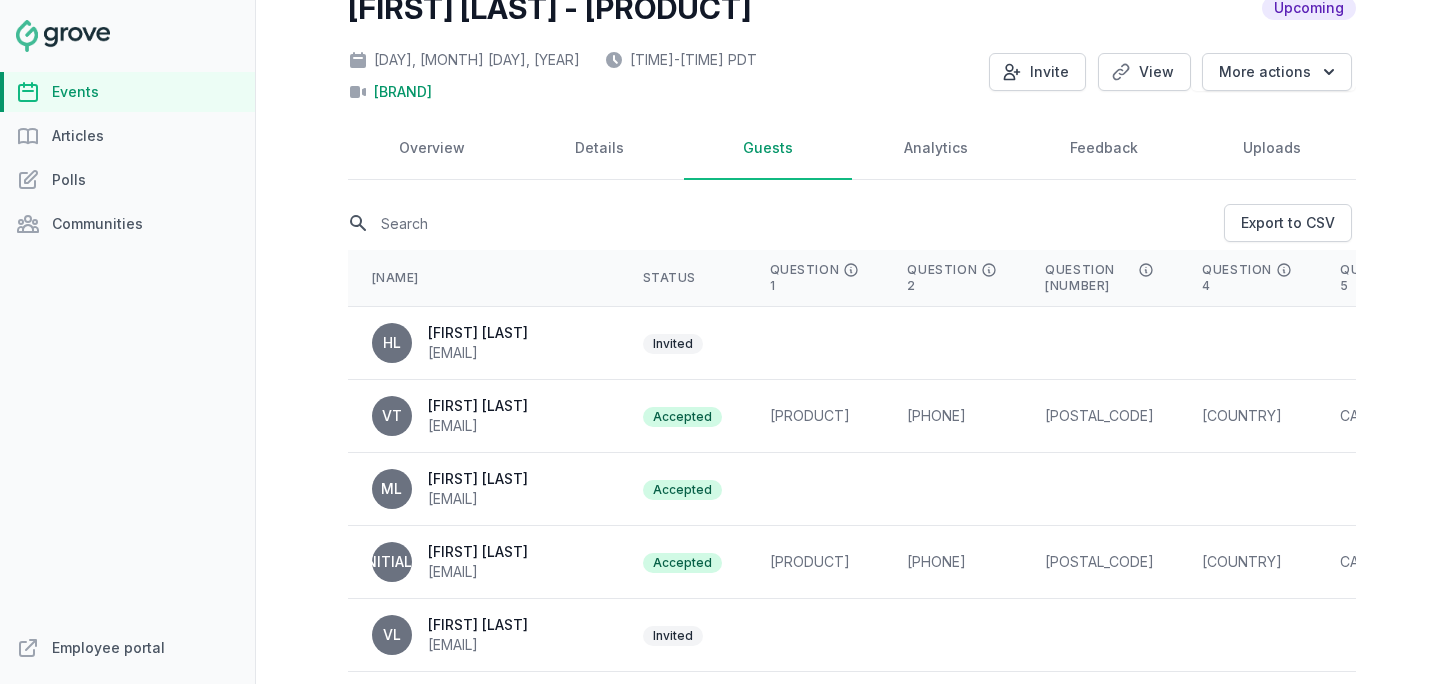 click at bounding box center [784, 223] 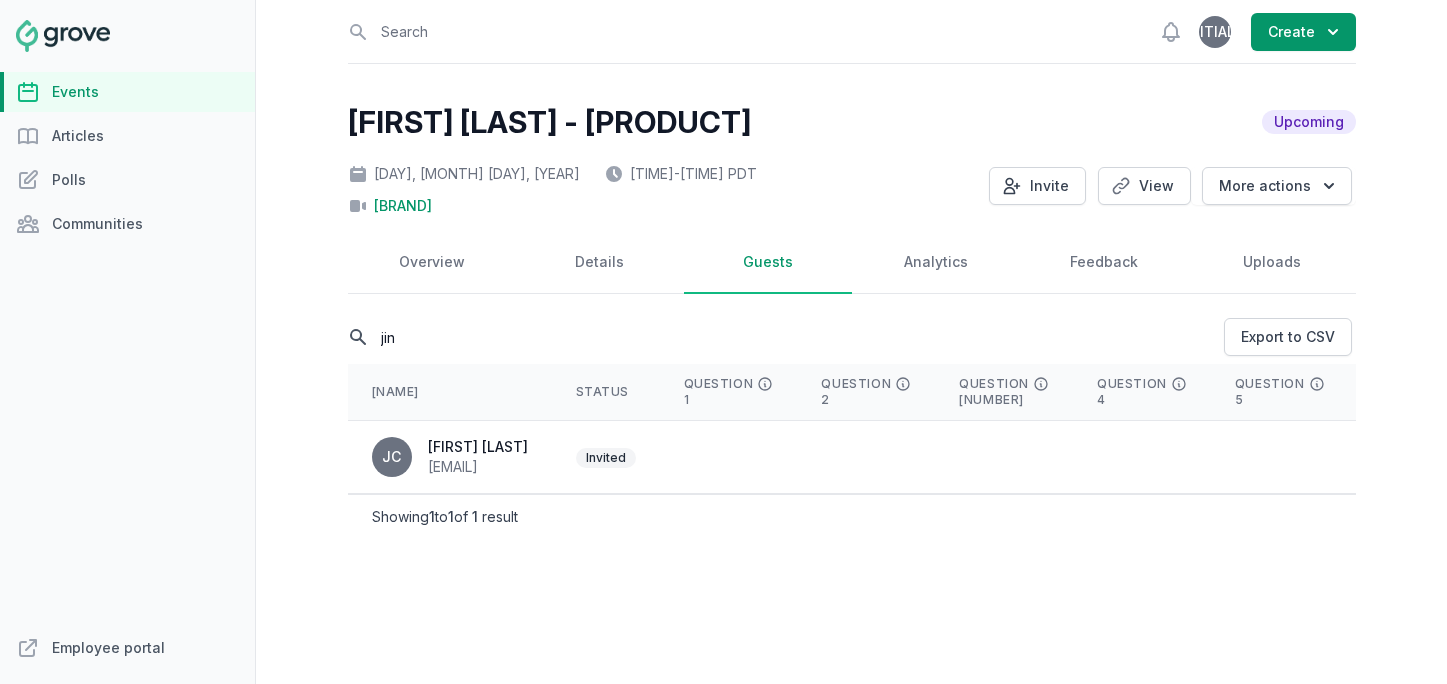 scroll, scrollTop: 0, scrollLeft: 0, axis: both 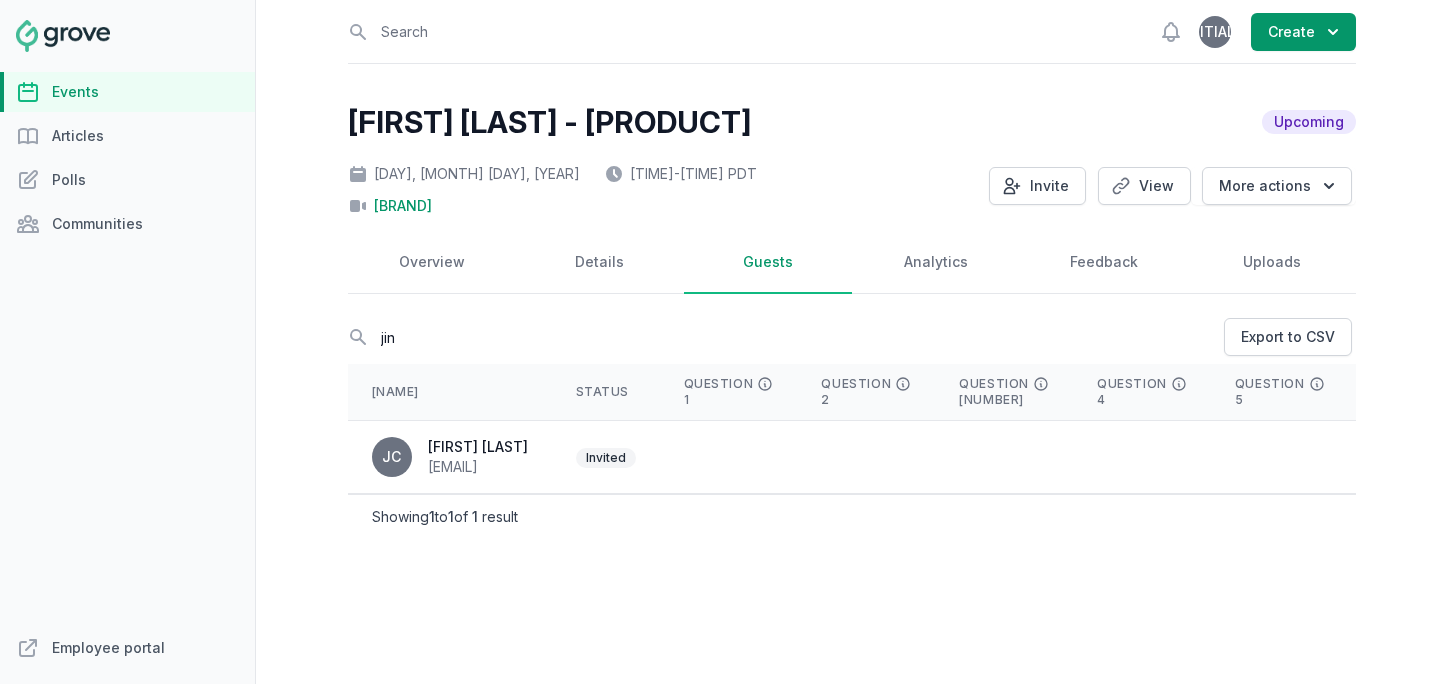 click at bounding box center (729, 457) 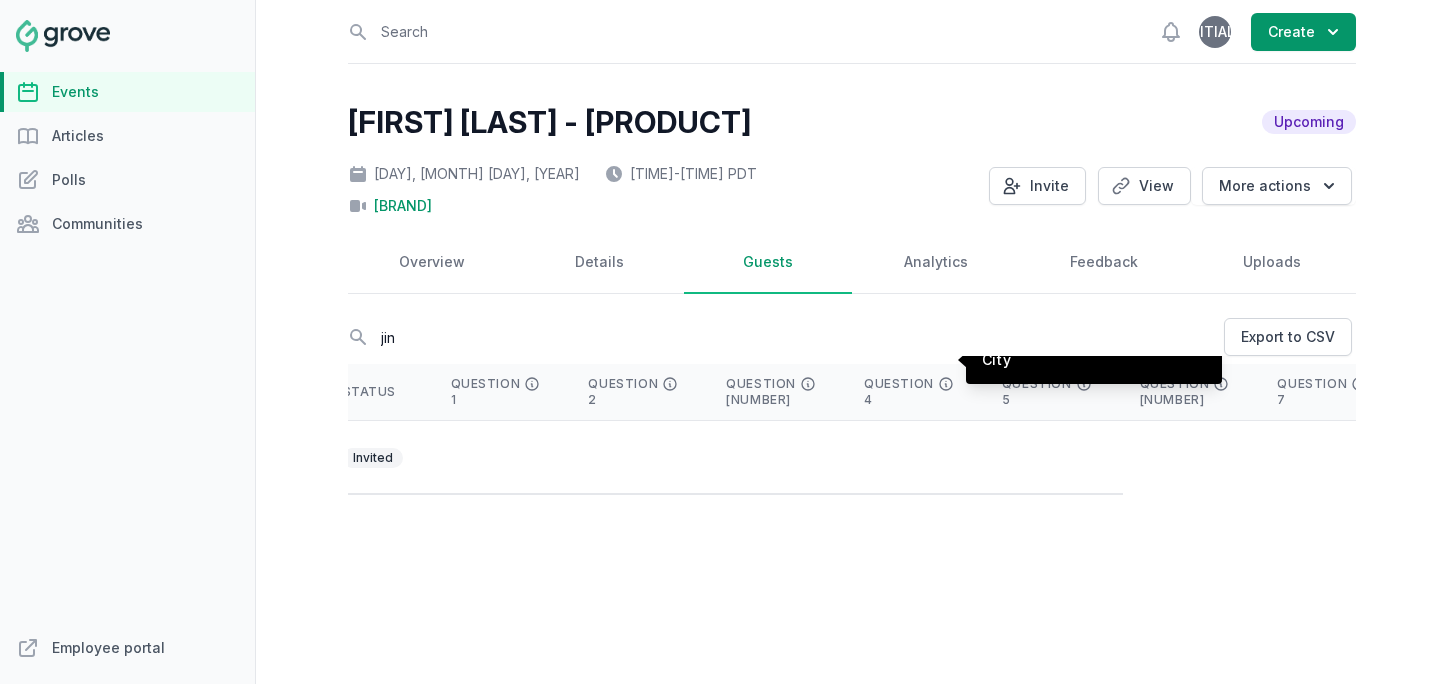 scroll, scrollTop: 0, scrollLeft: 0, axis: both 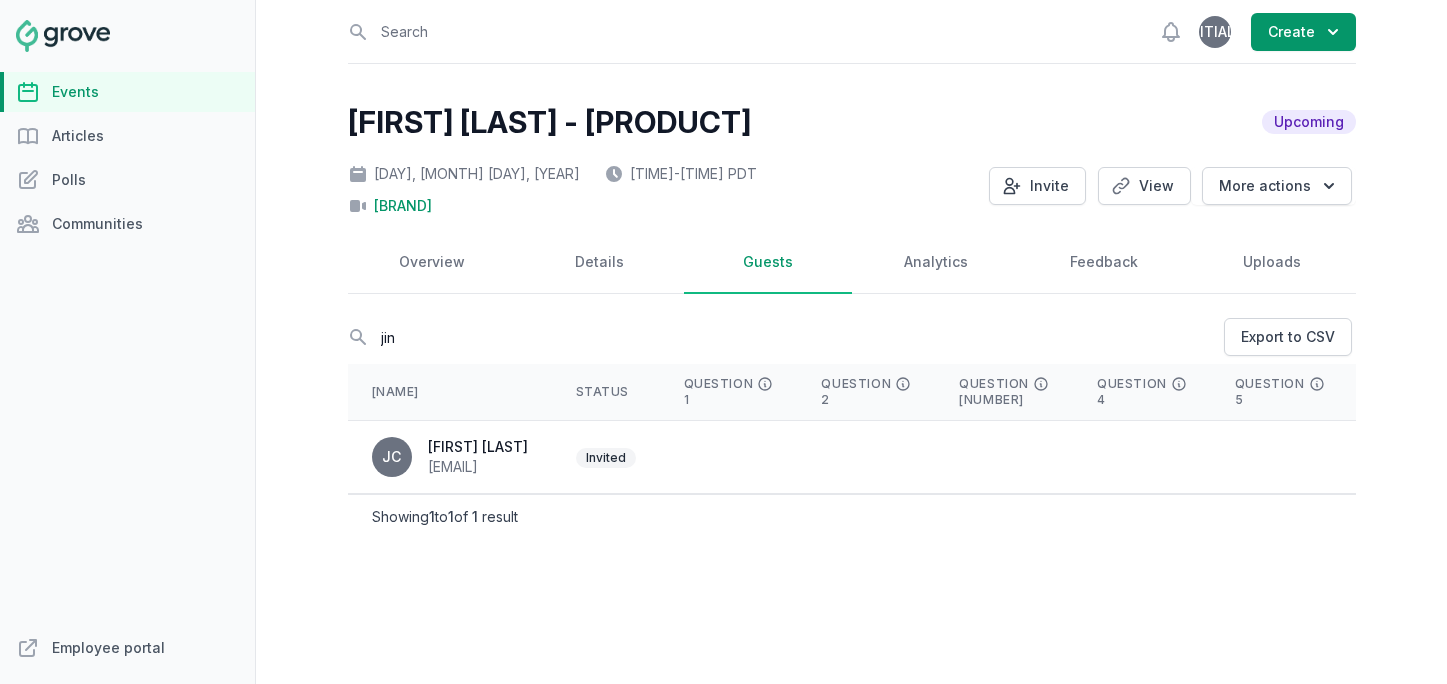 click on "Details" at bounding box center (600, 263) 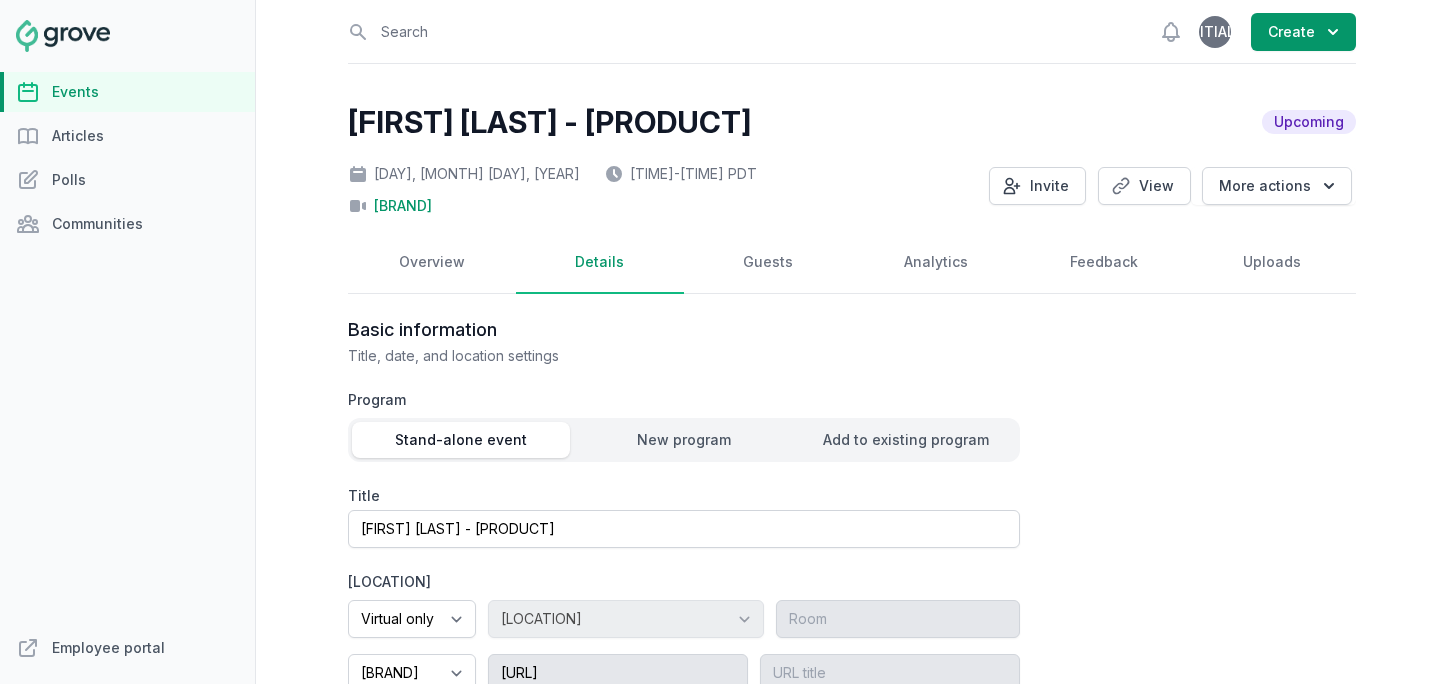 click on "Guests" at bounding box center (768, 263) 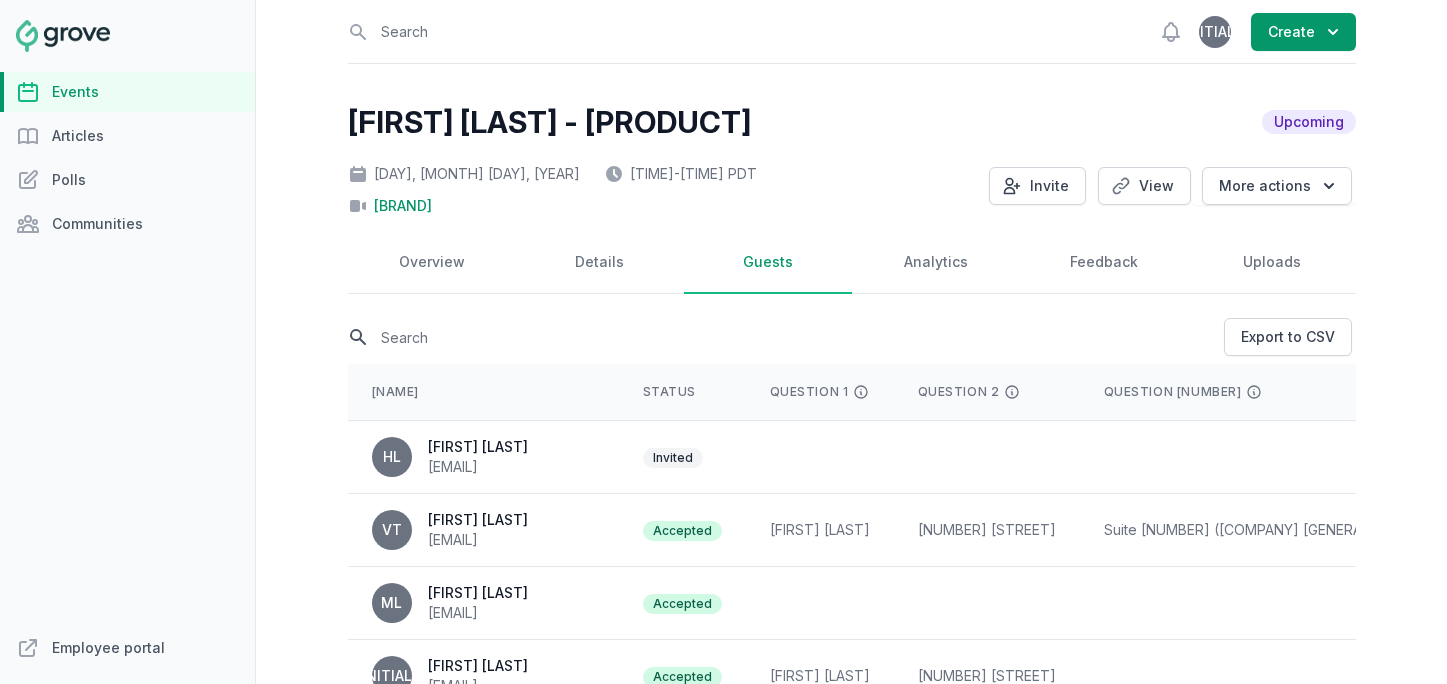 drag, startPoint x: 442, startPoint y: 333, endPoint x: 425, endPoint y: 335, distance: 17.117243 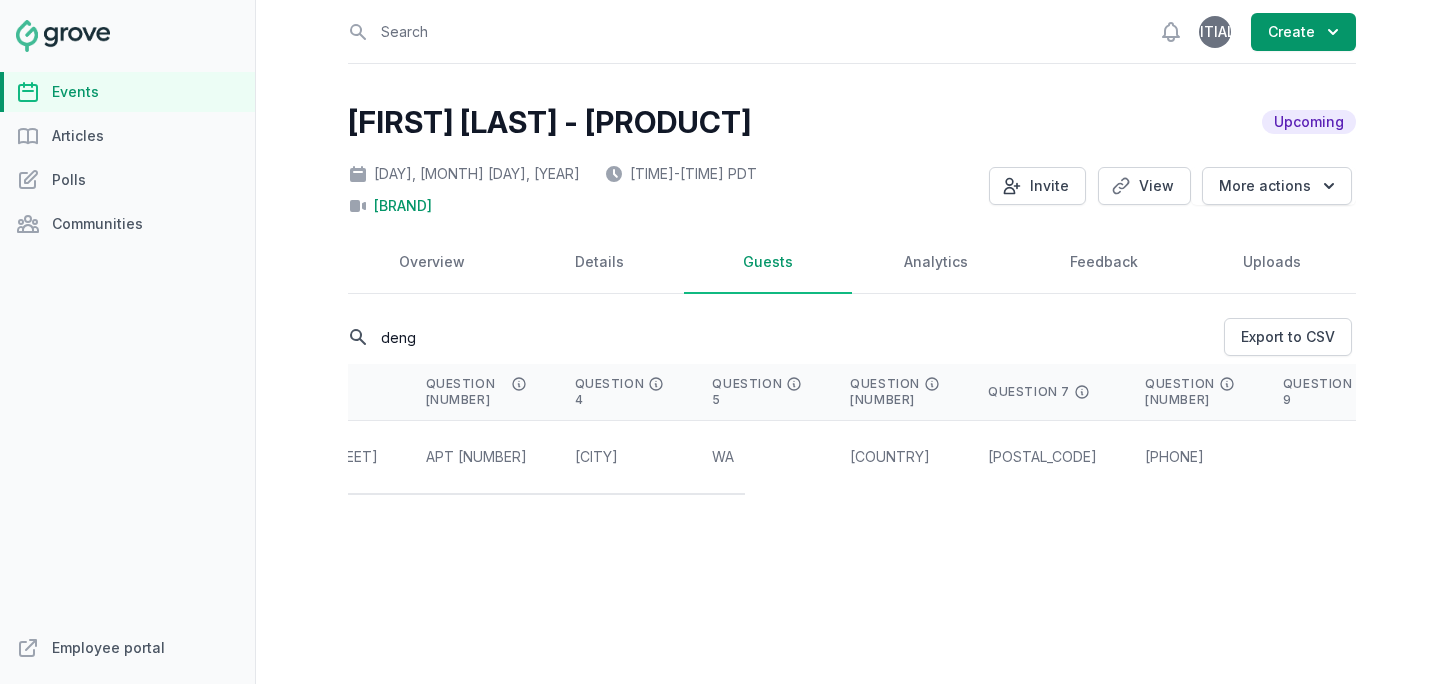 scroll, scrollTop: 0, scrollLeft: 656, axis: horizontal 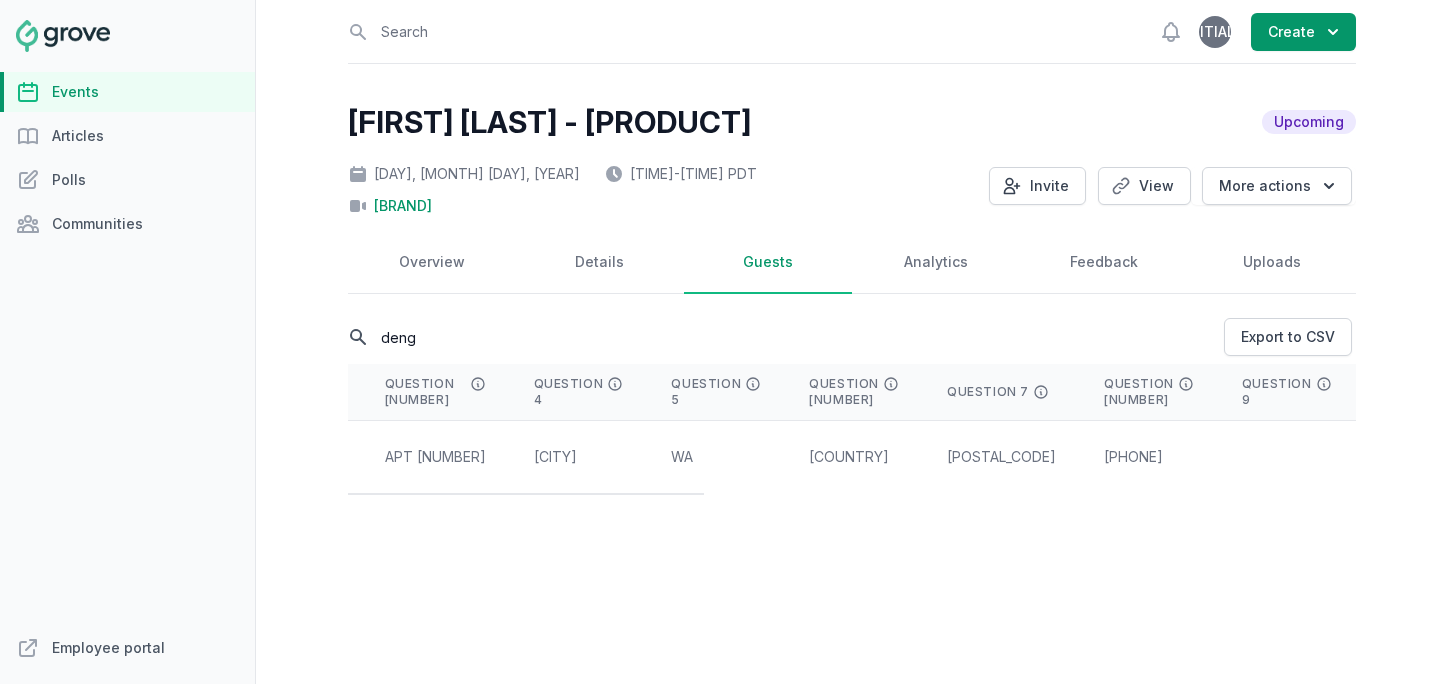 type on "deng" 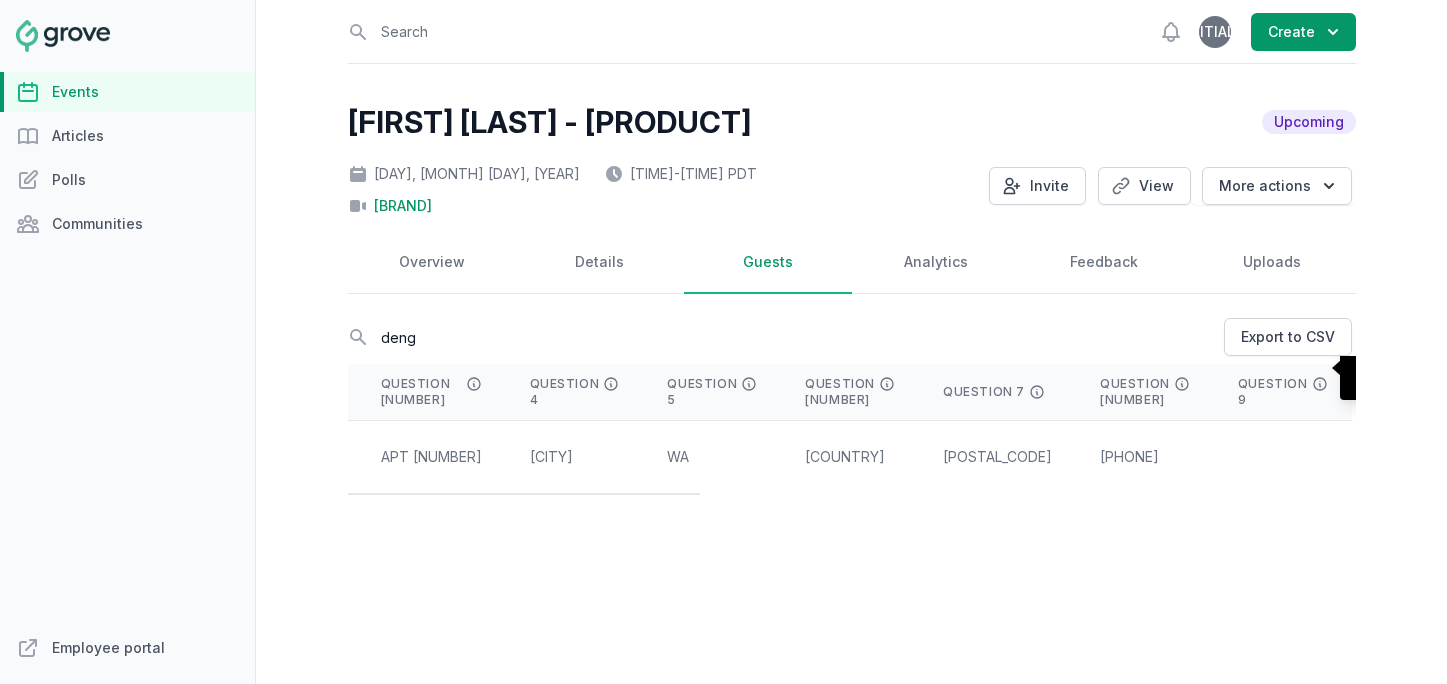 click at bounding box center [138, 392] 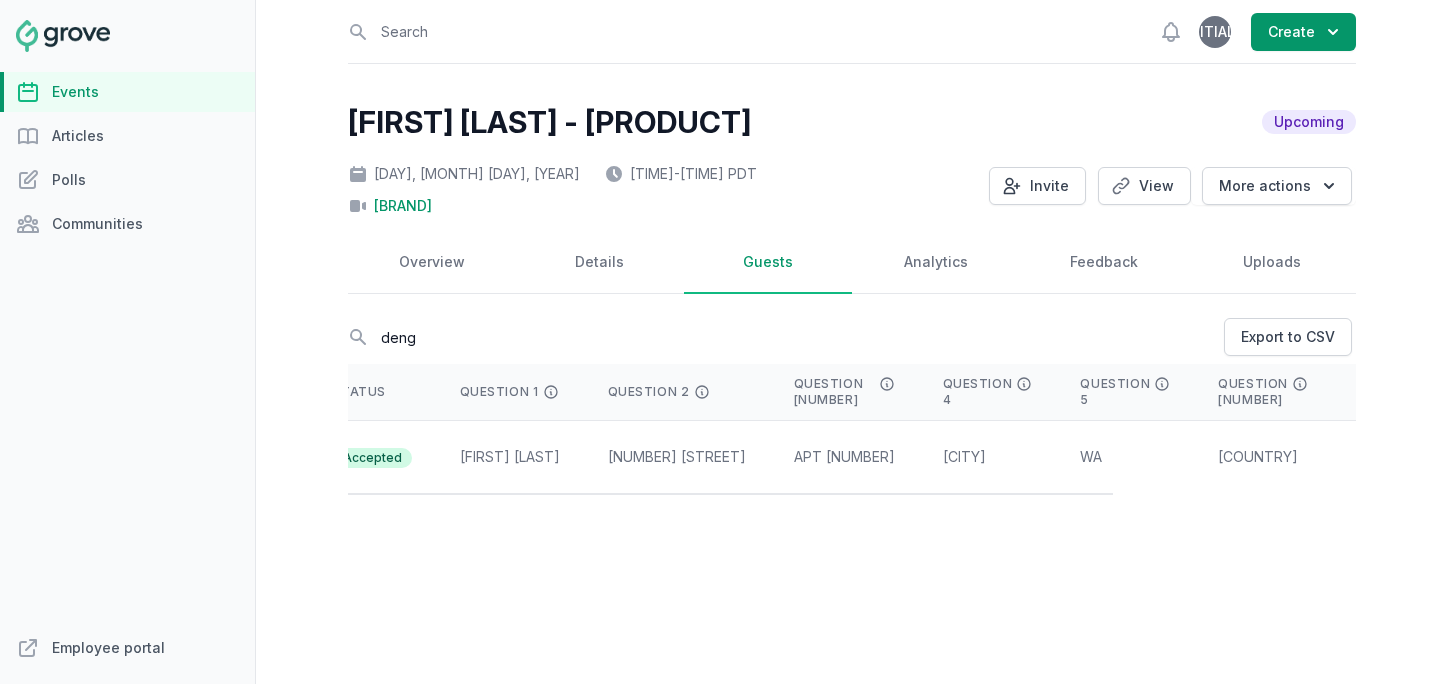 scroll, scrollTop: 0, scrollLeft: 0, axis: both 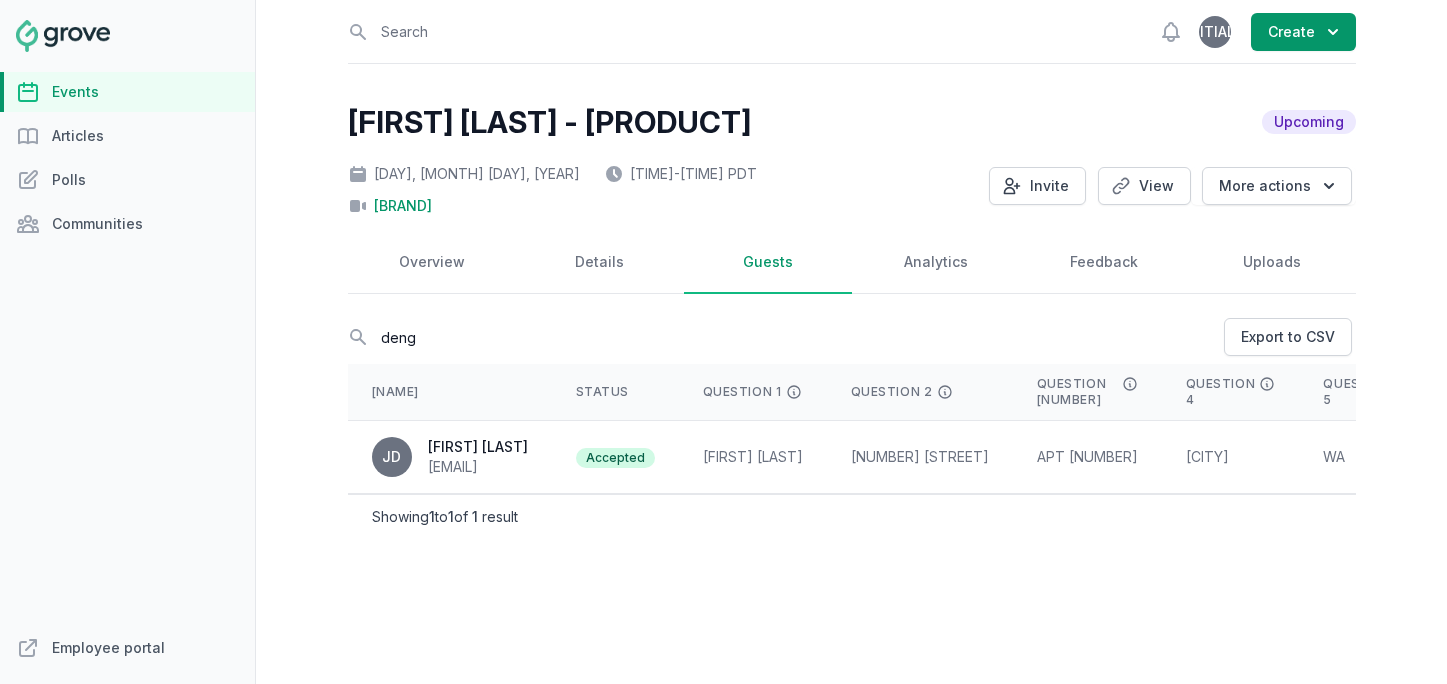click on "[FIRST] [LAST]" at bounding box center (753, 457) 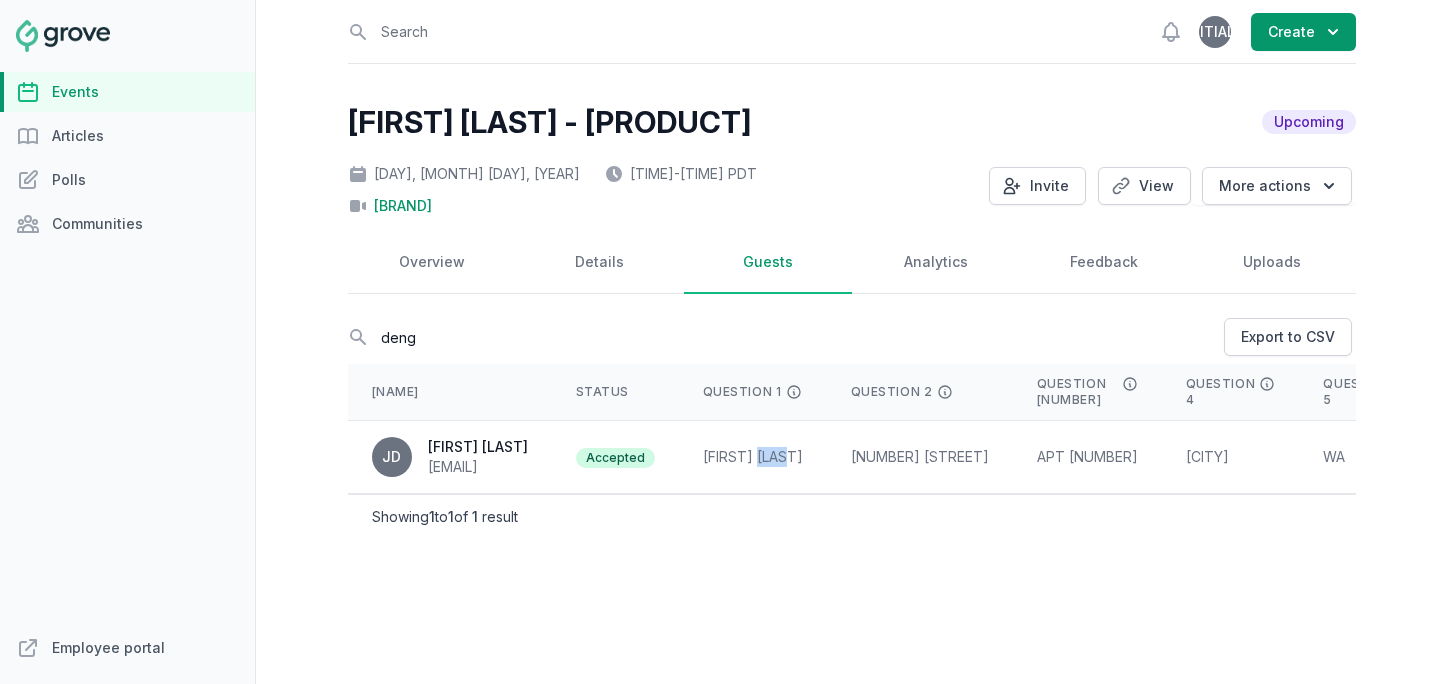 click on "[FIRST] [LAST]" at bounding box center [753, 457] 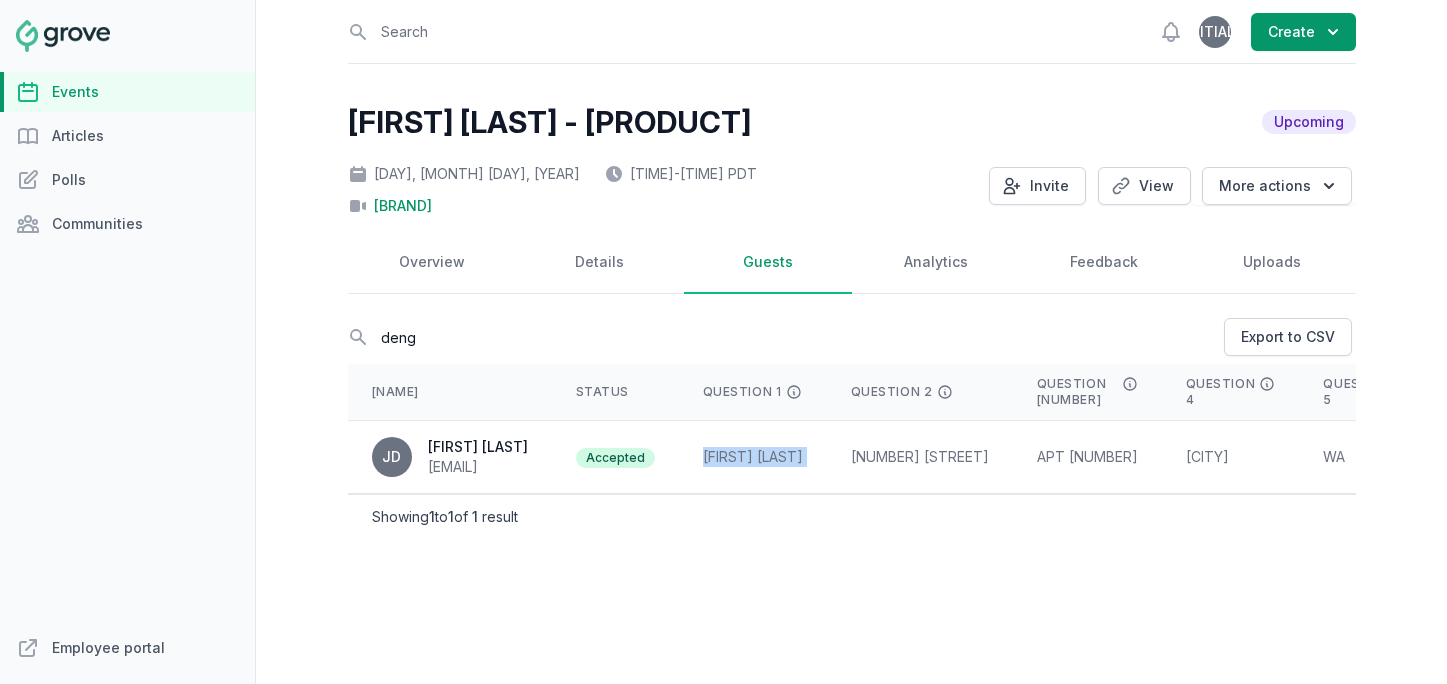 click on "[FIRST] [LAST]" at bounding box center (753, 457) 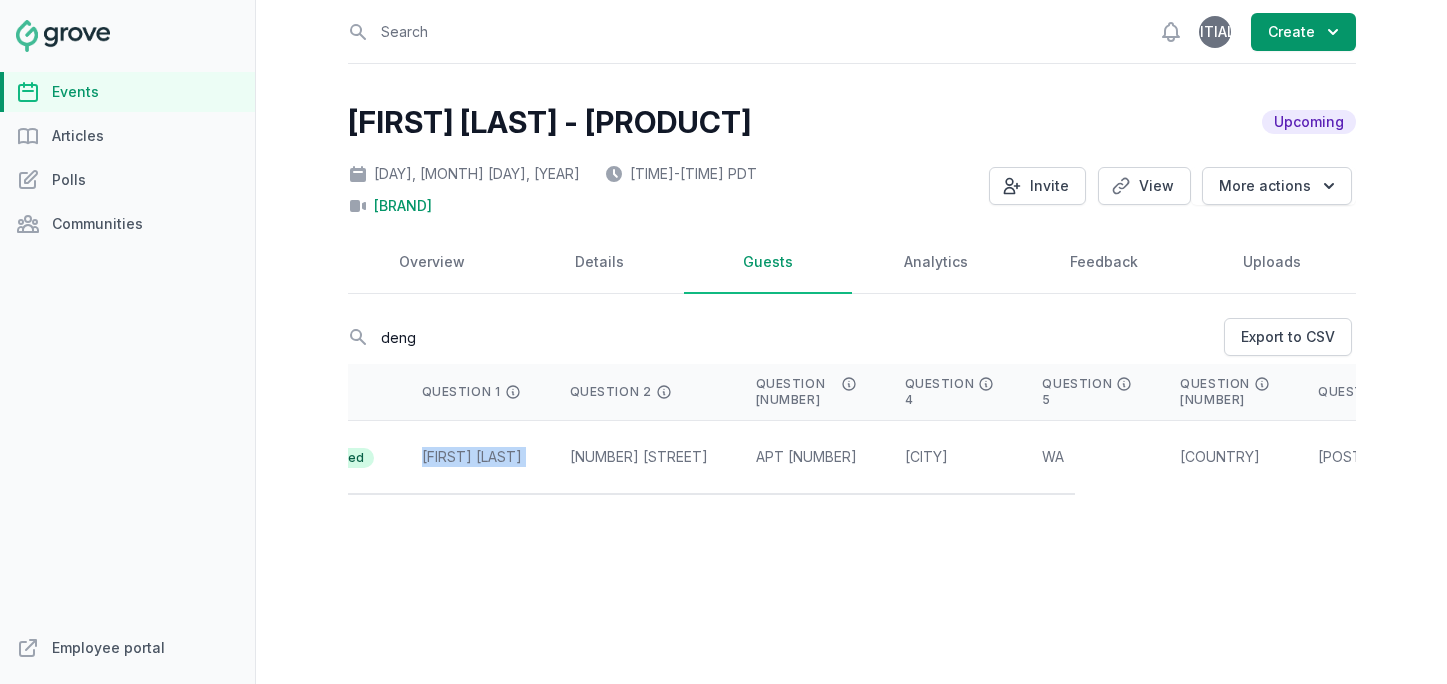 scroll, scrollTop: 0, scrollLeft: 656, axis: horizontal 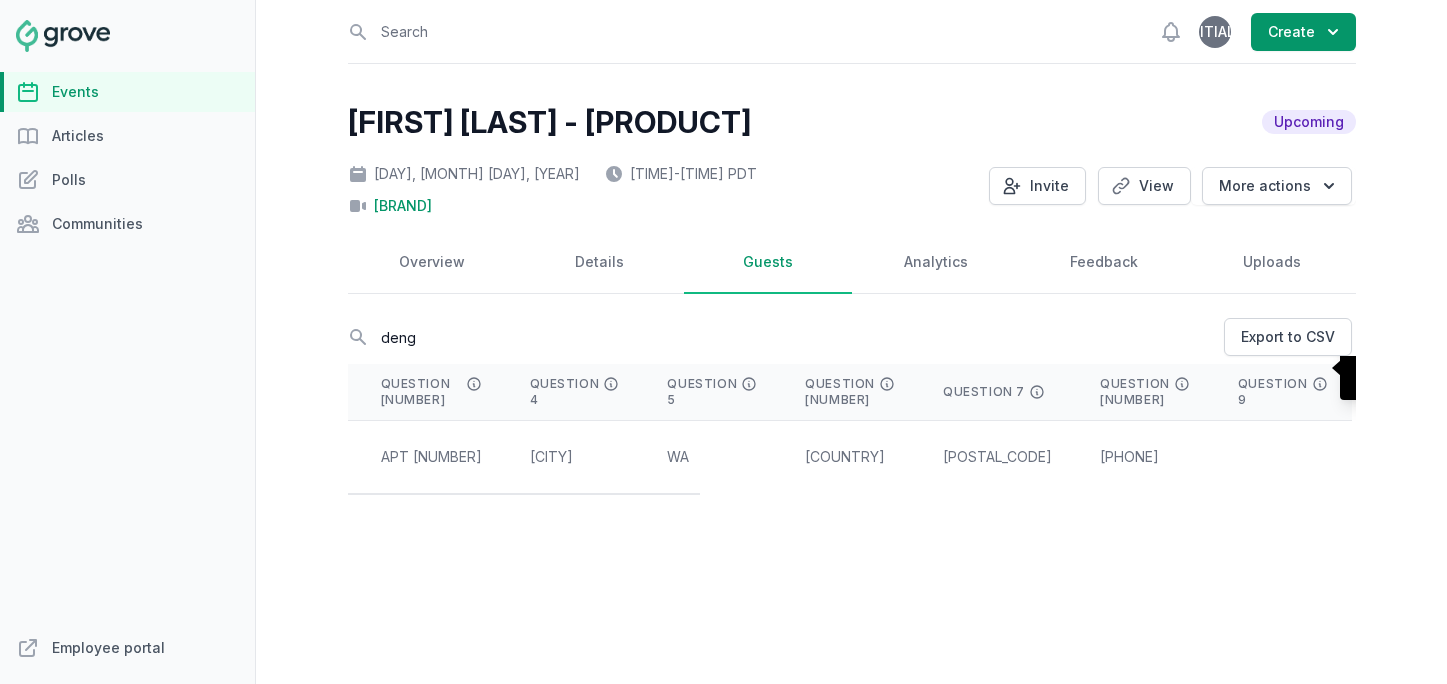 click at bounding box center (138, 392) 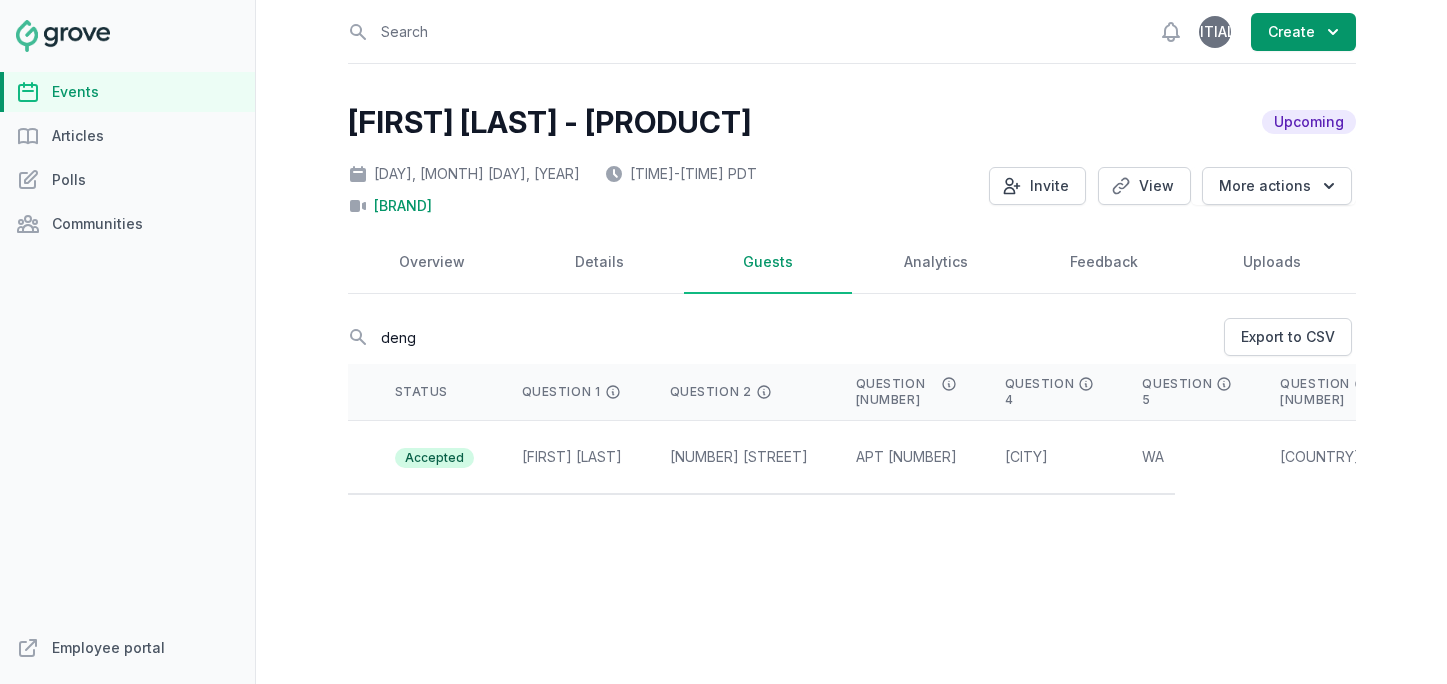 scroll, scrollTop: 0, scrollLeft: 0, axis: both 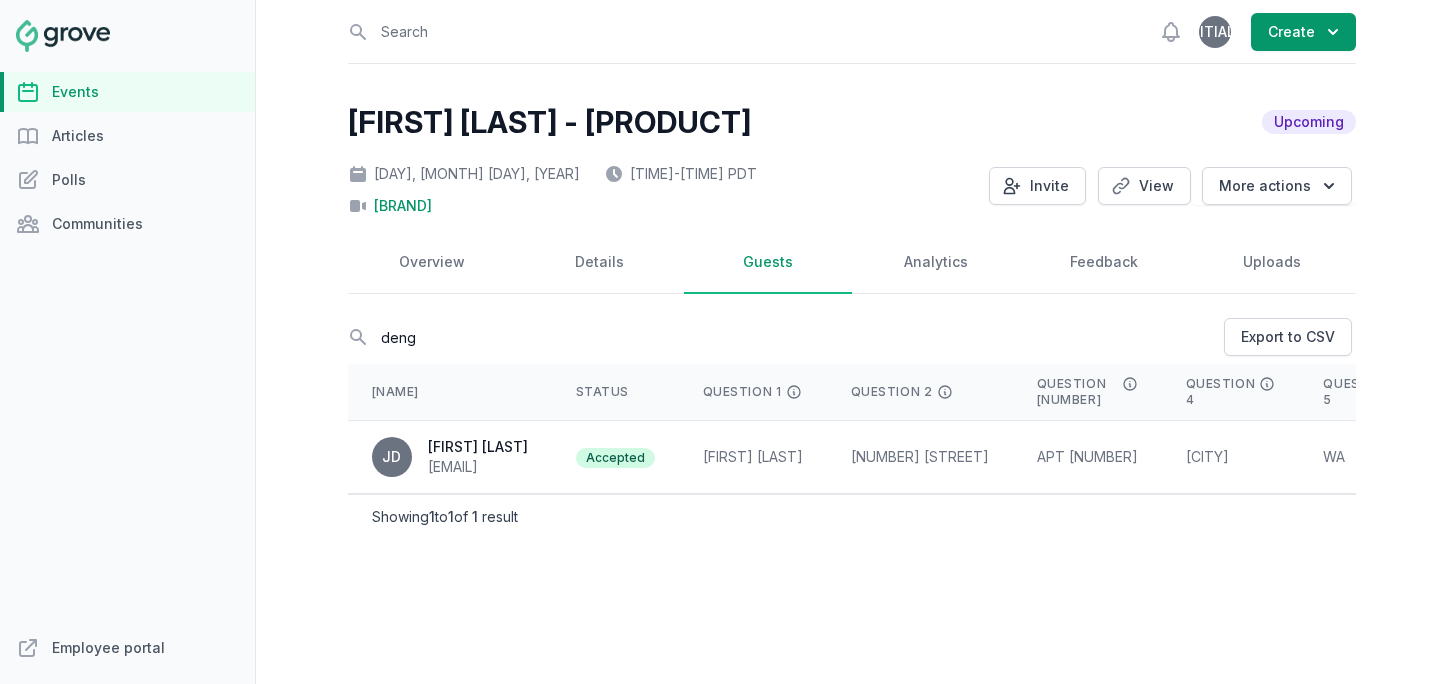 click on "[EMAIL]" at bounding box center (478, 467) 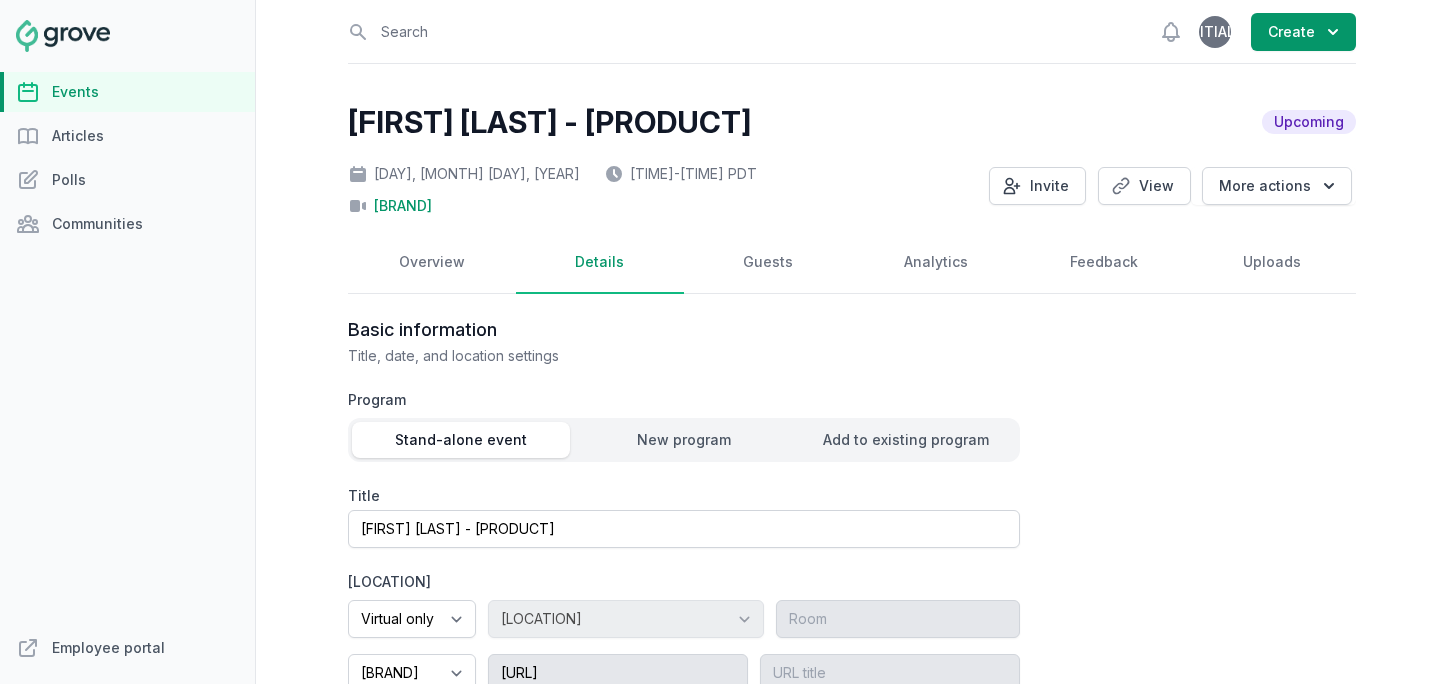 click on "Guests" at bounding box center [768, 263] 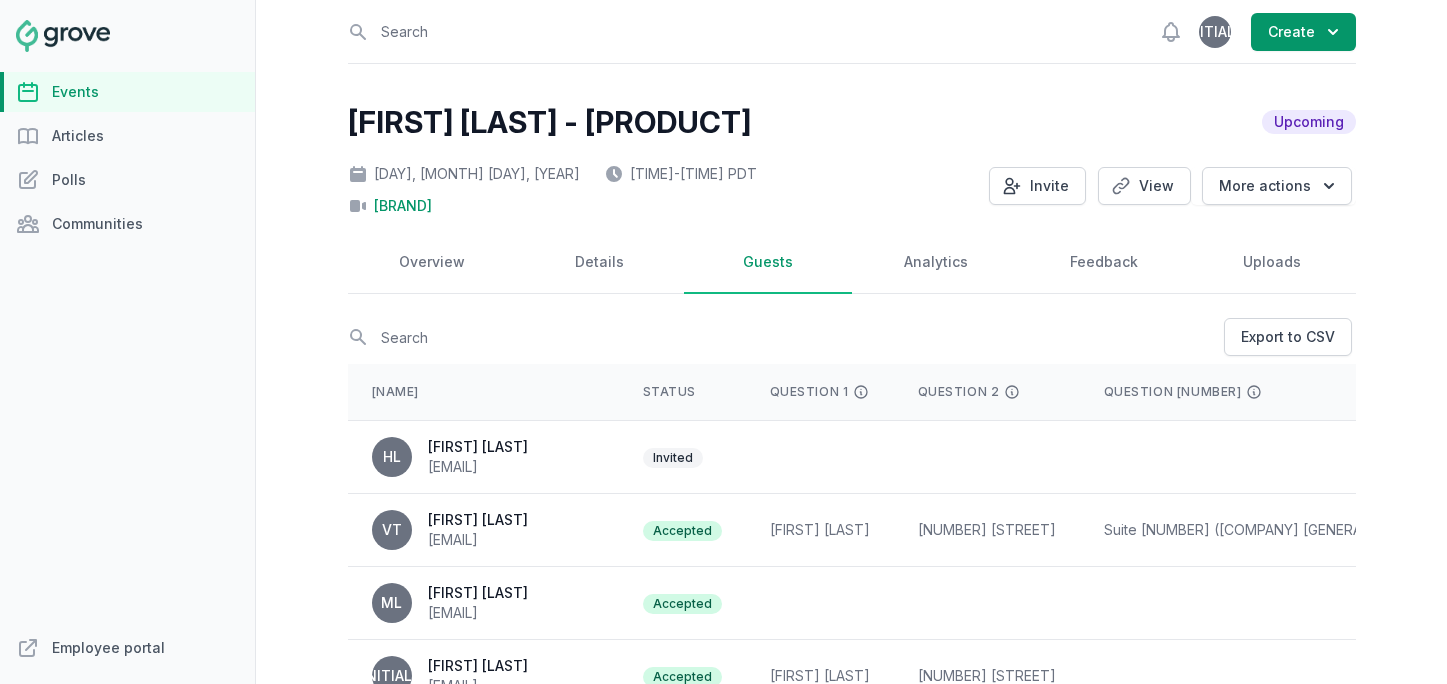 scroll, scrollTop: 666, scrollLeft: 0, axis: vertical 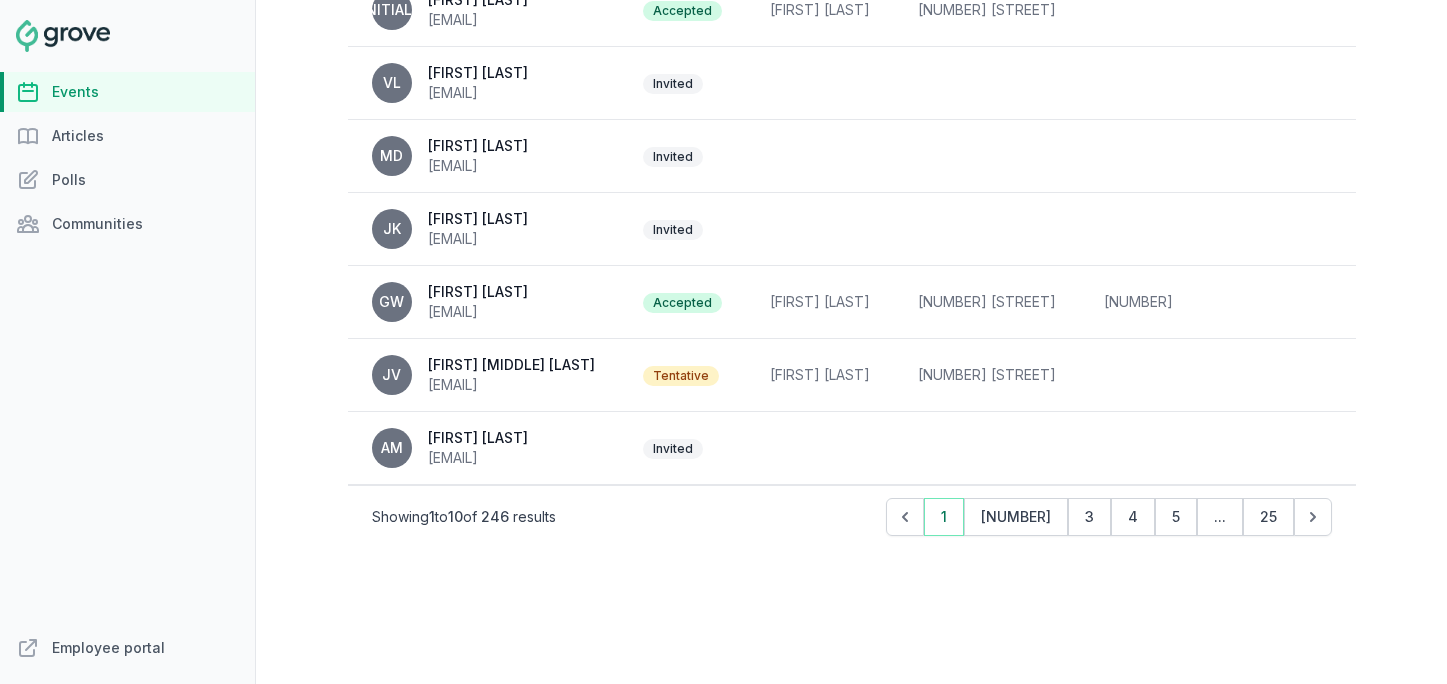 click on "25" at bounding box center (1268, 517) 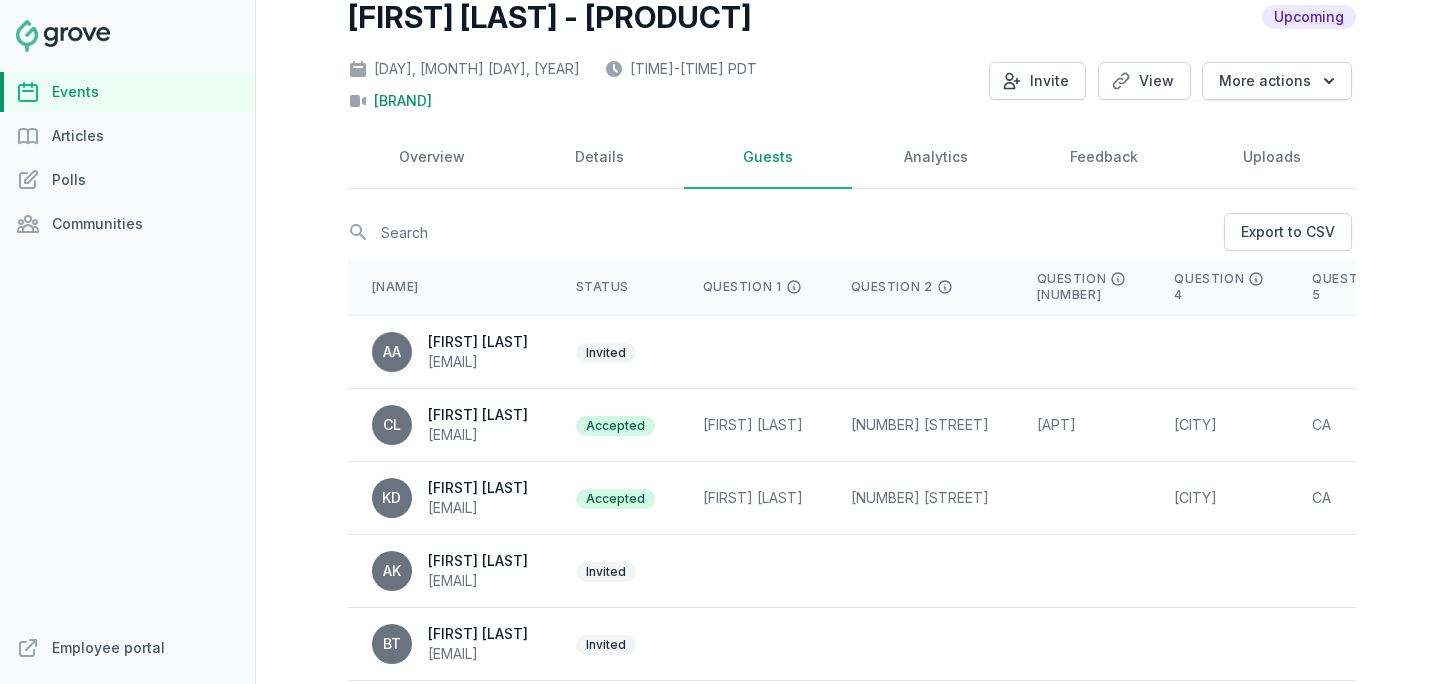 scroll, scrollTop: 0, scrollLeft: 0, axis: both 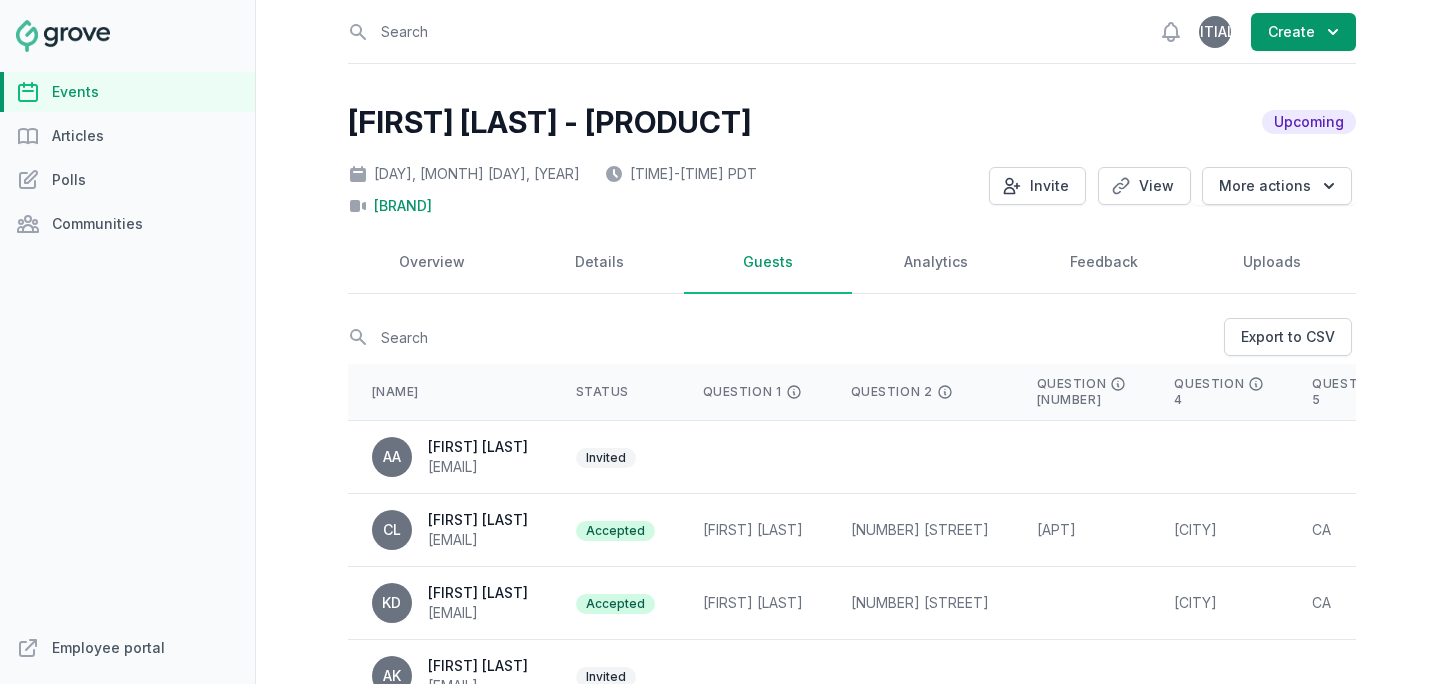click on "Details" at bounding box center [600, 263] 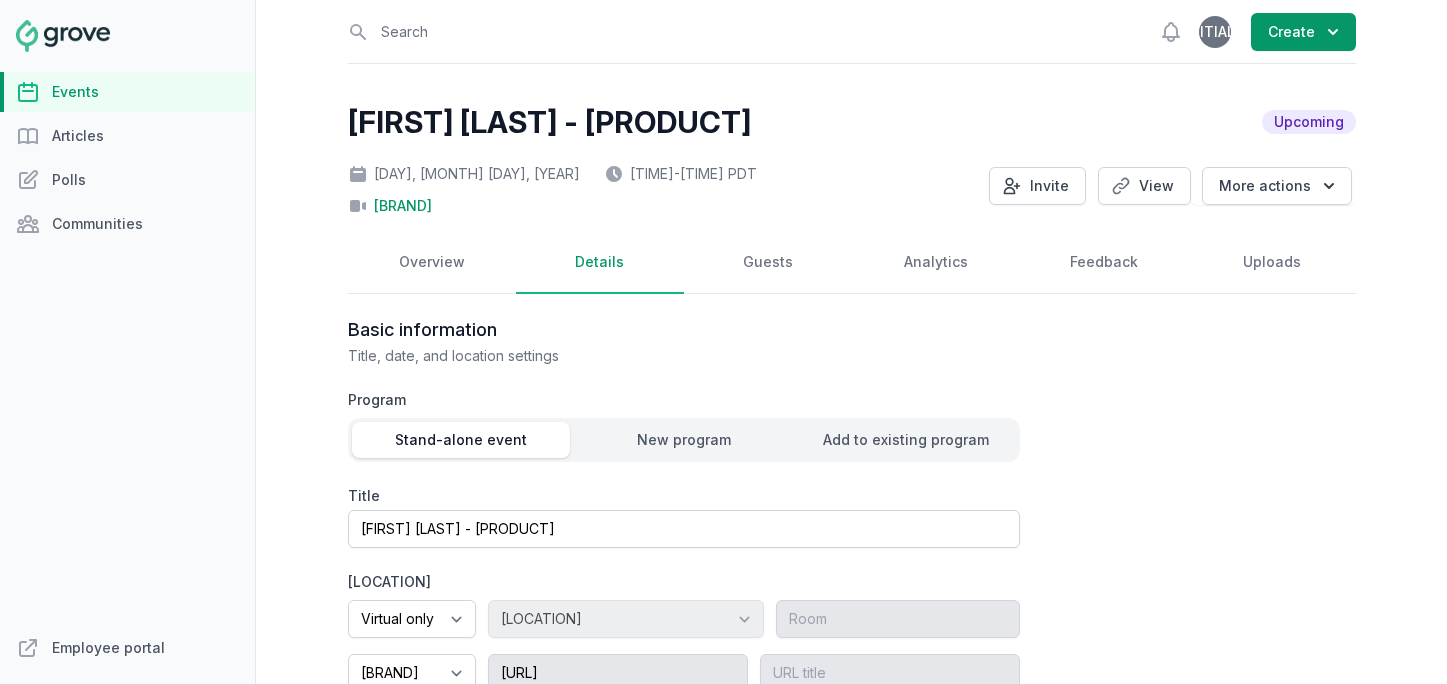 click on "Overview" at bounding box center [432, 263] 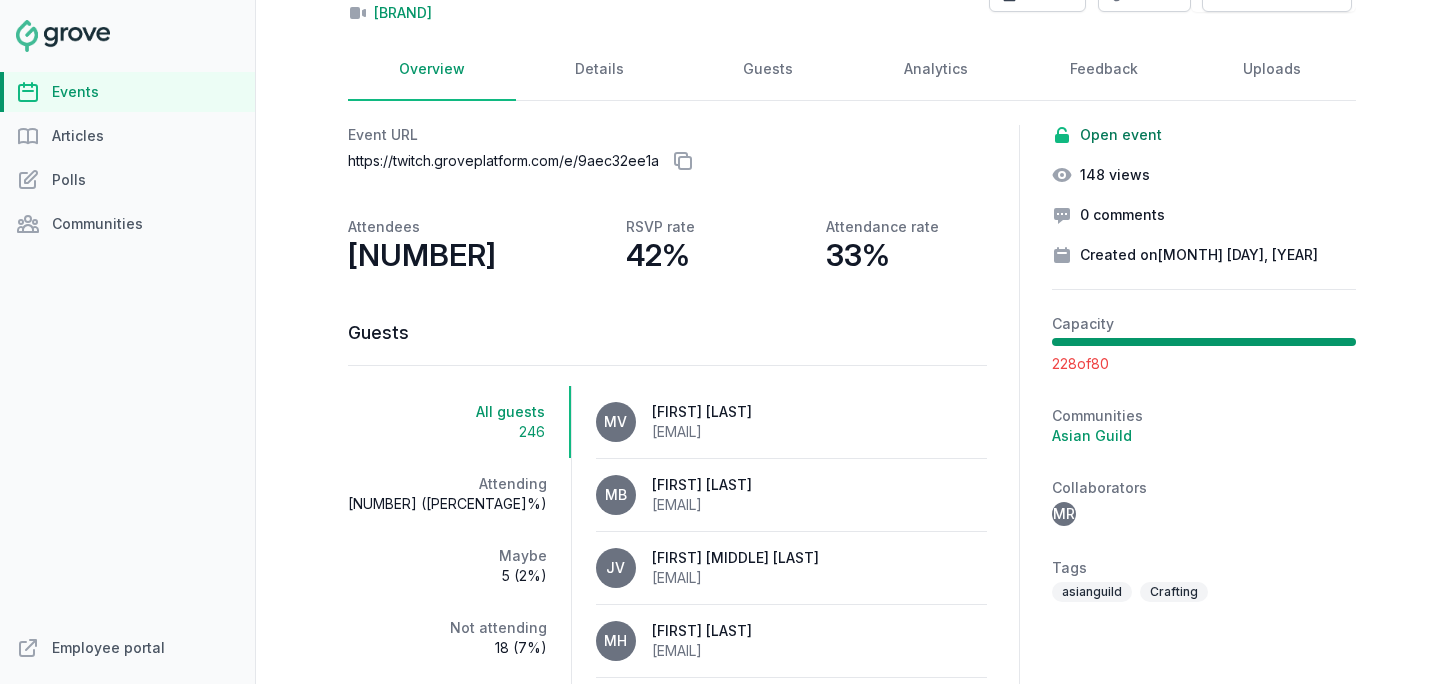 scroll, scrollTop: 195, scrollLeft: 0, axis: vertical 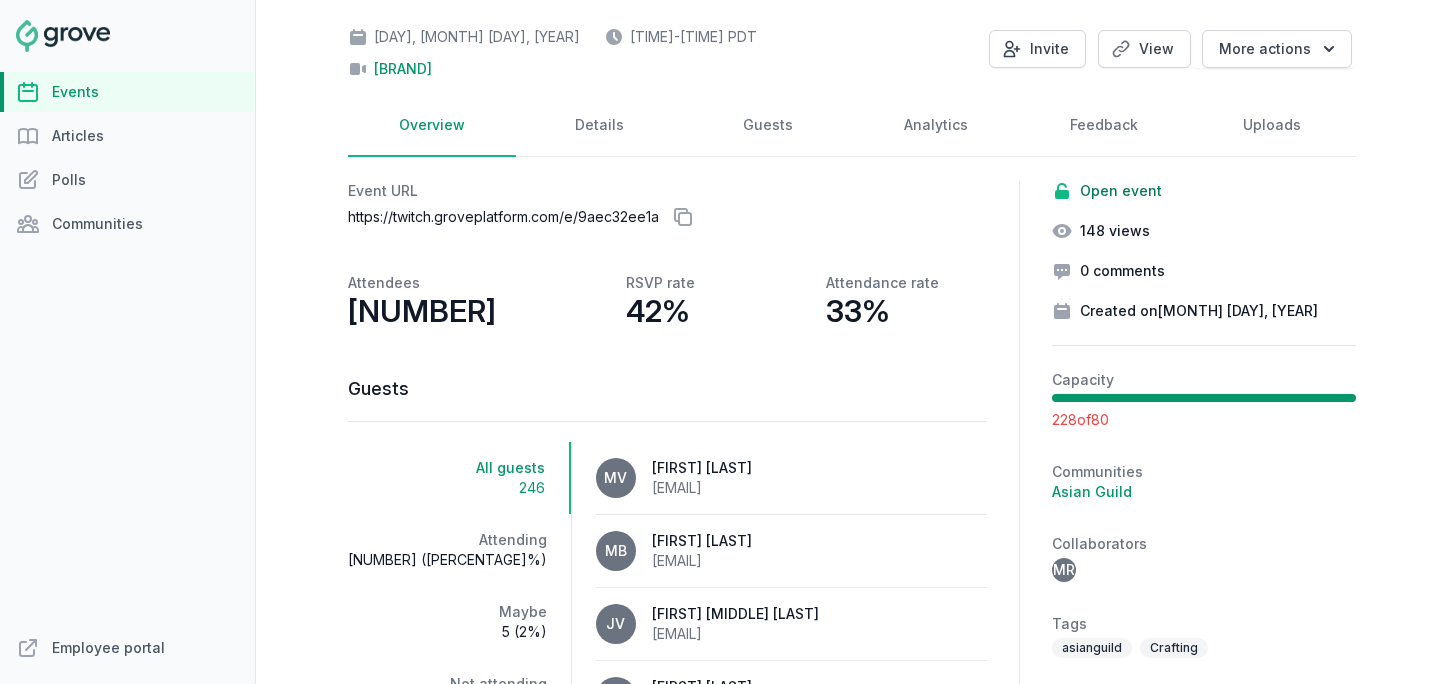 click on "Guests" at bounding box center (768, 126) 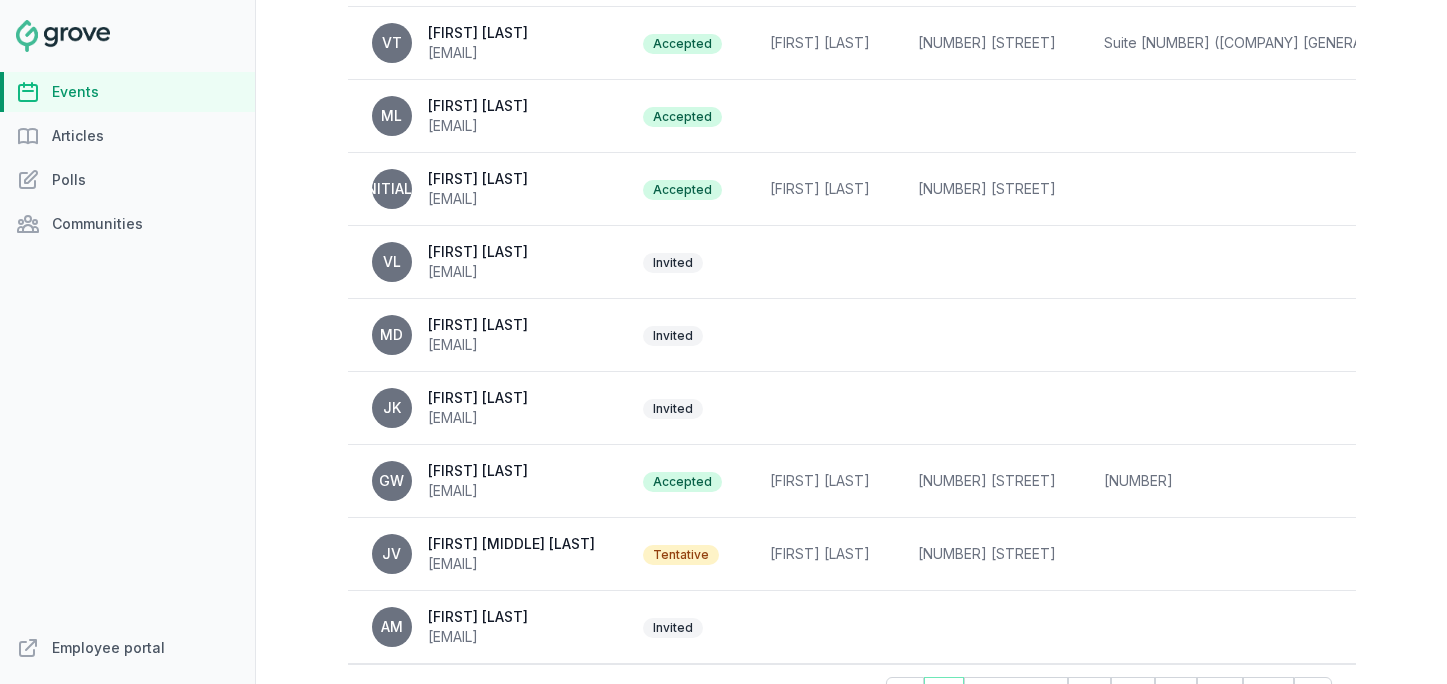scroll, scrollTop: 492, scrollLeft: 0, axis: vertical 